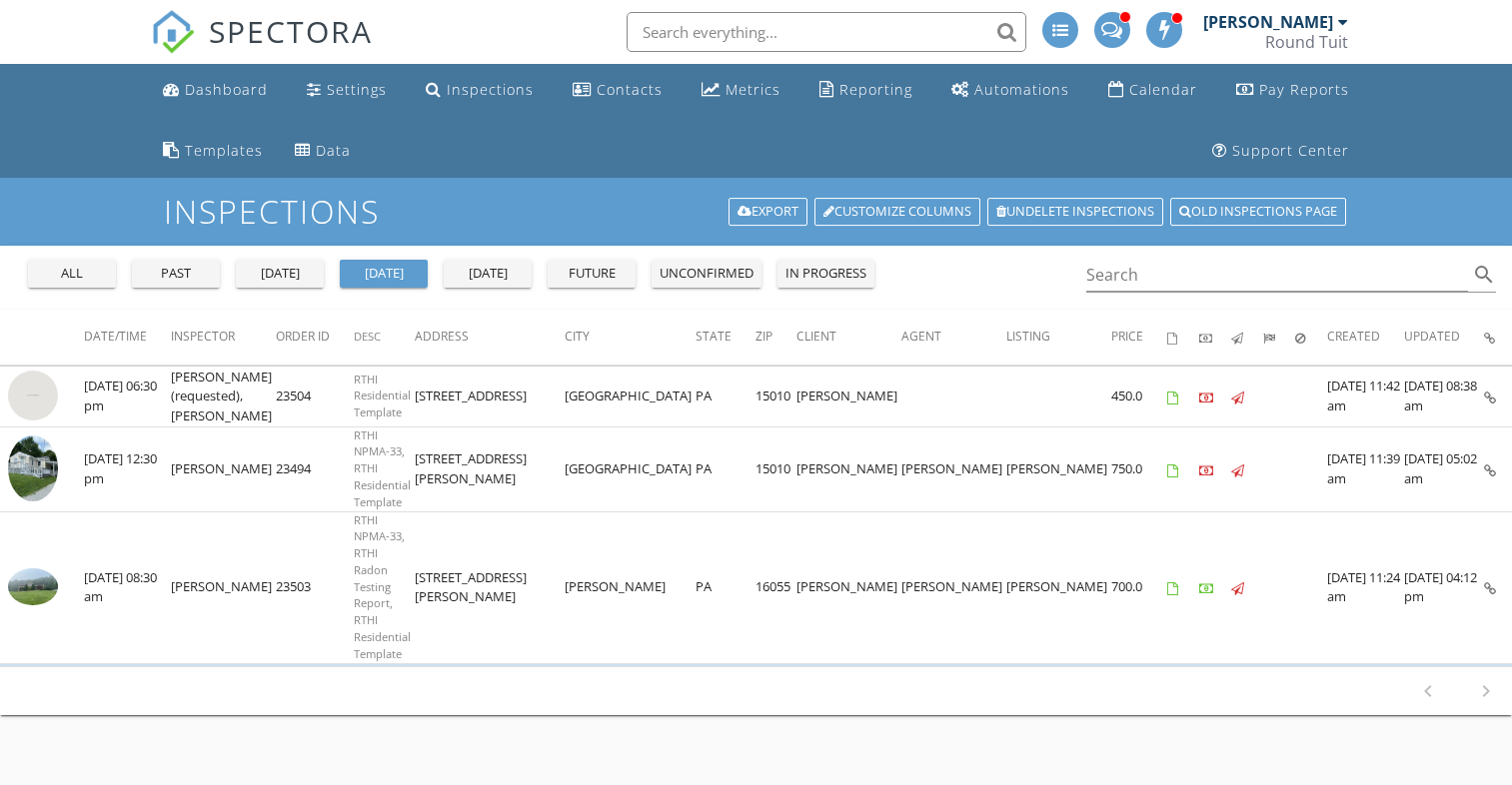 scroll, scrollTop: 0, scrollLeft: 0, axis: both 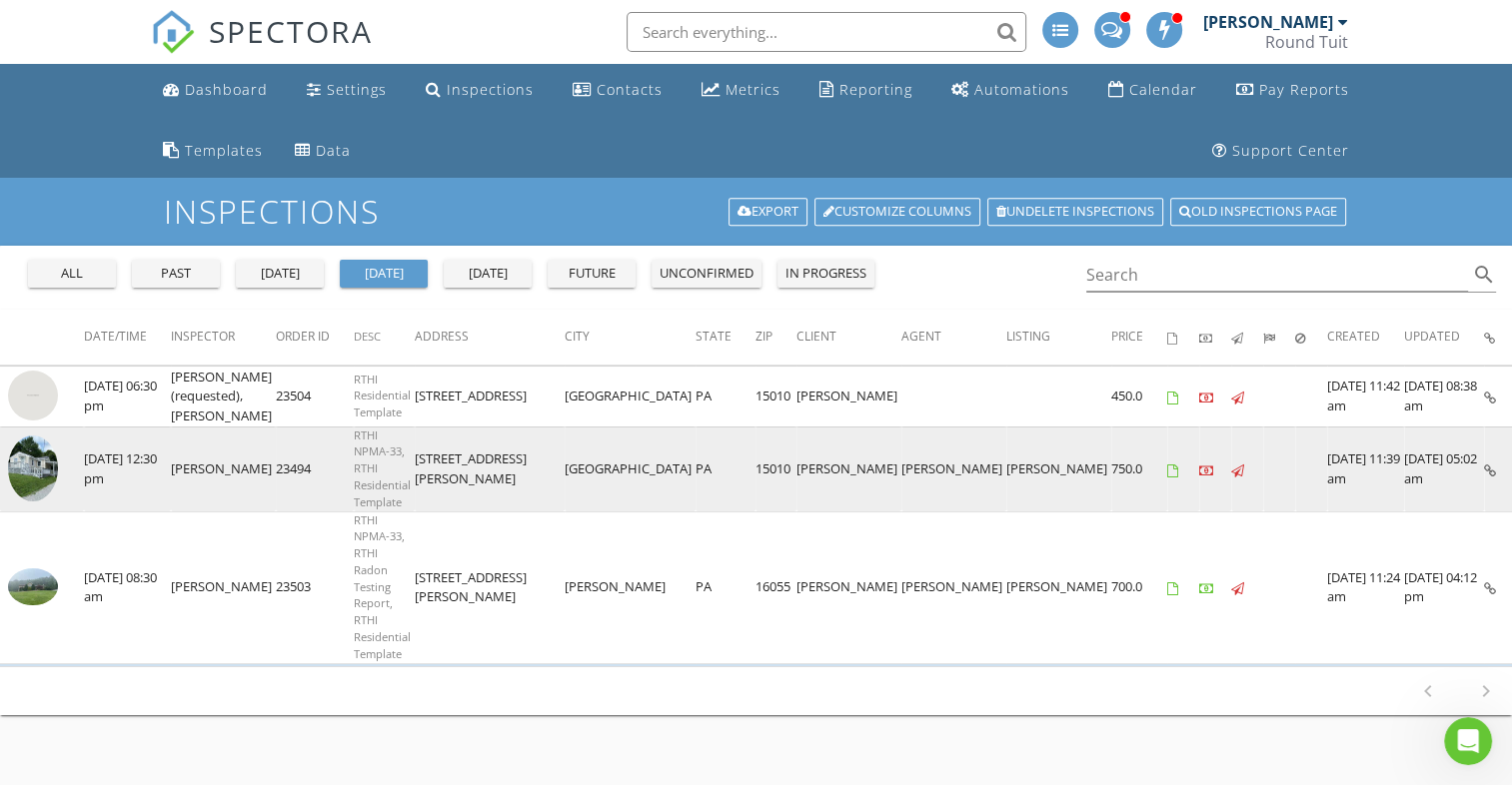 click at bounding box center [33, 468] 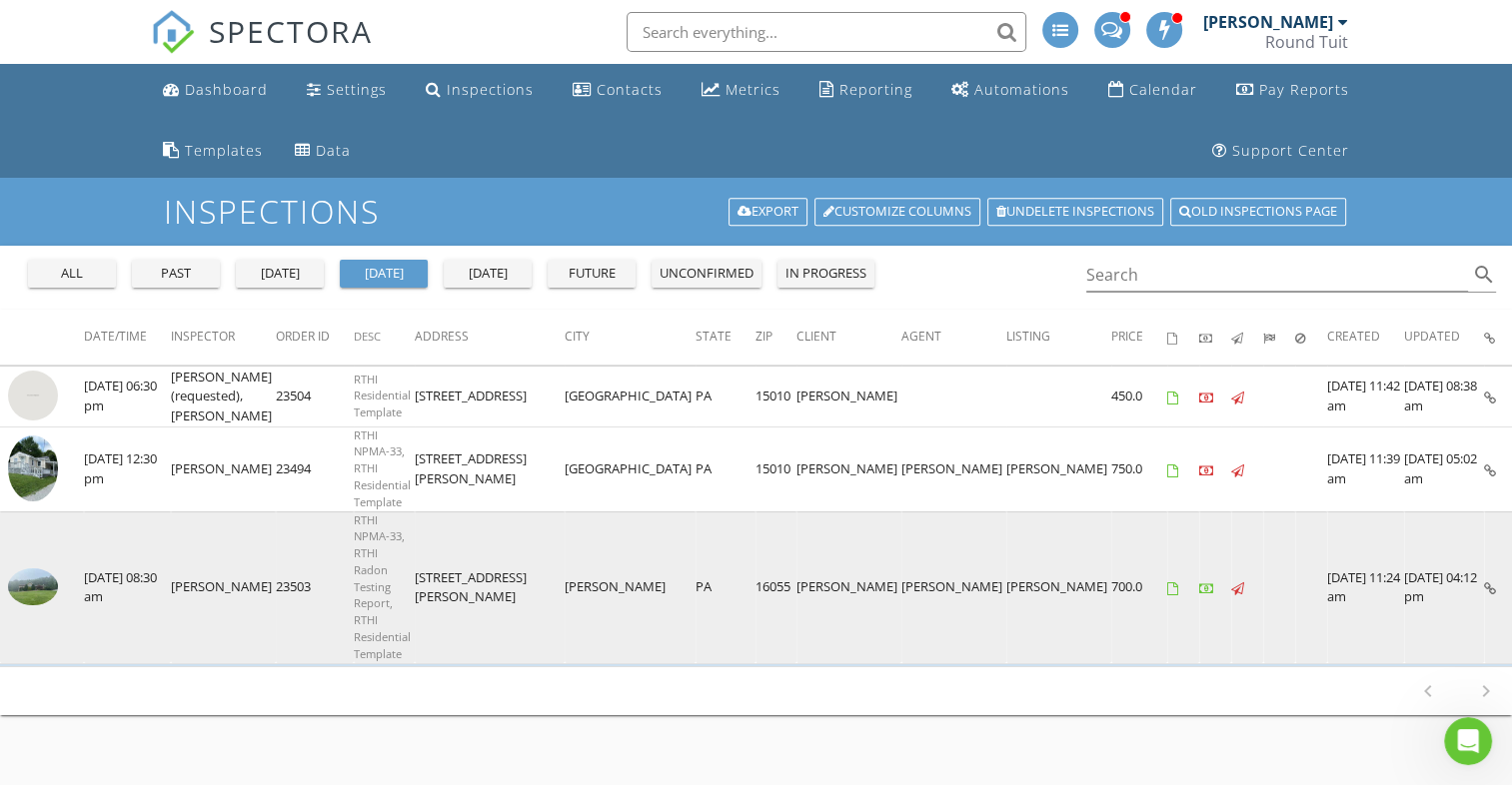 click at bounding box center (33, 586) 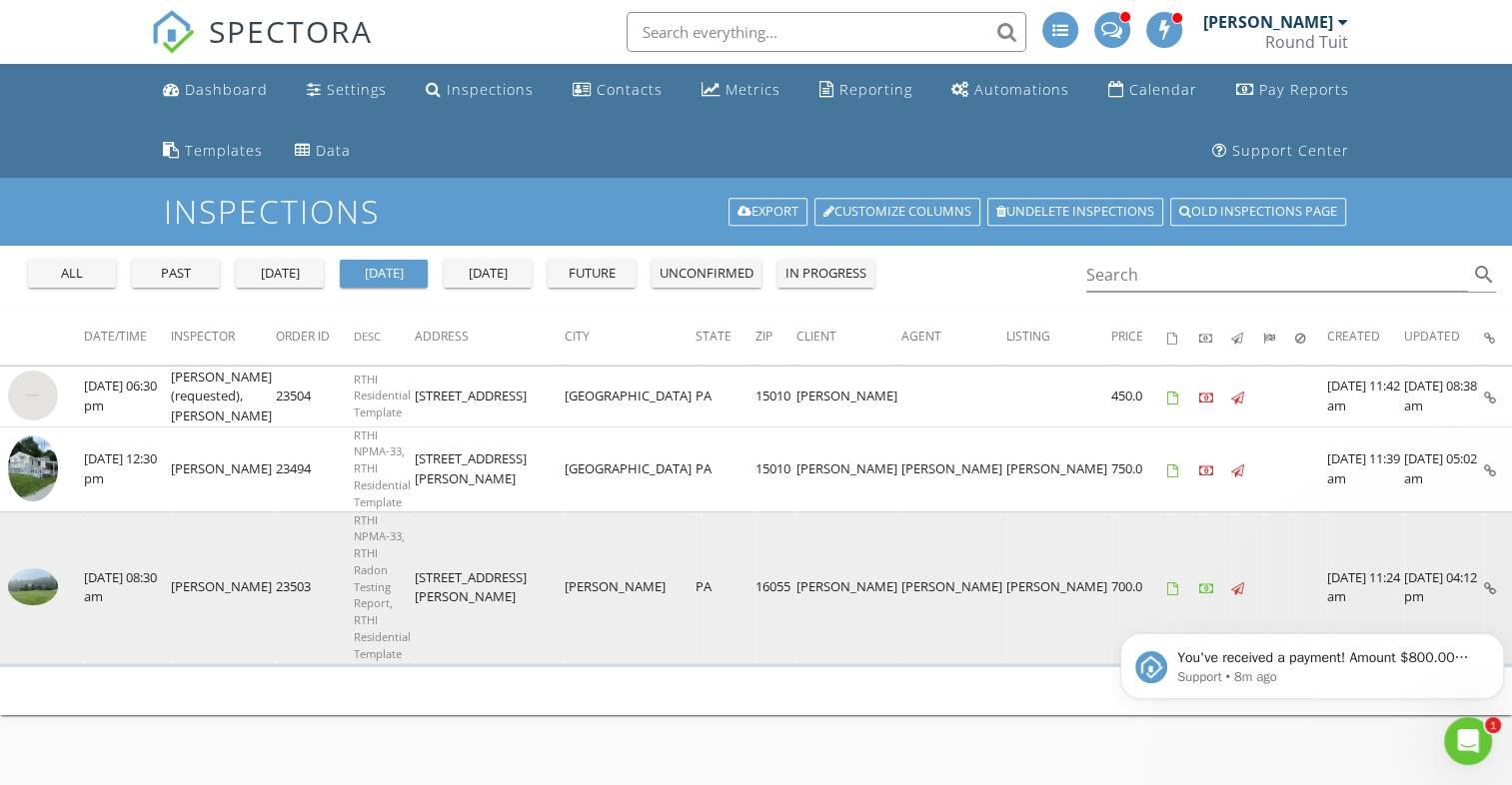 scroll, scrollTop: 0, scrollLeft: 0, axis: both 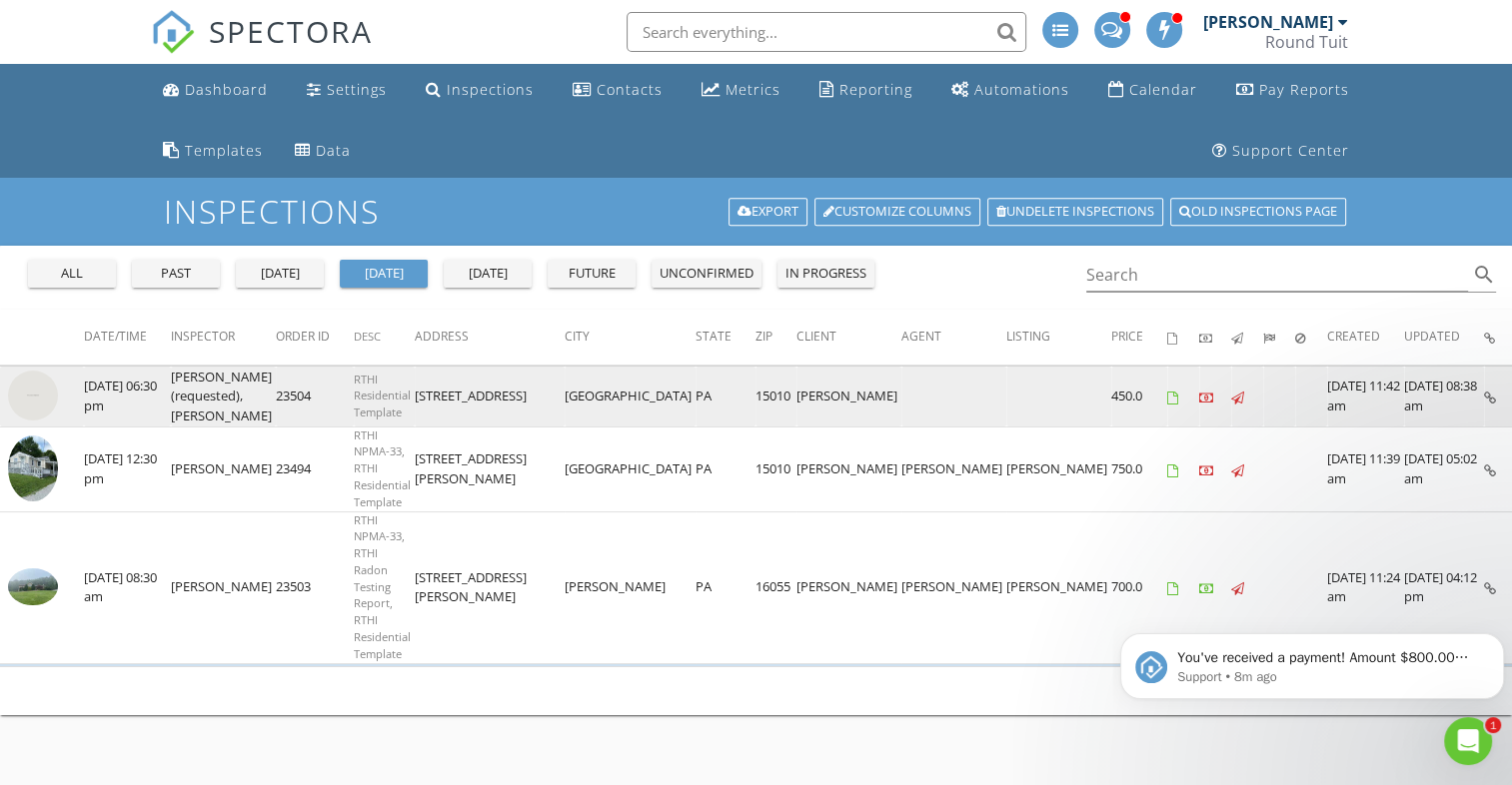 click at bounding box center [33, 395] 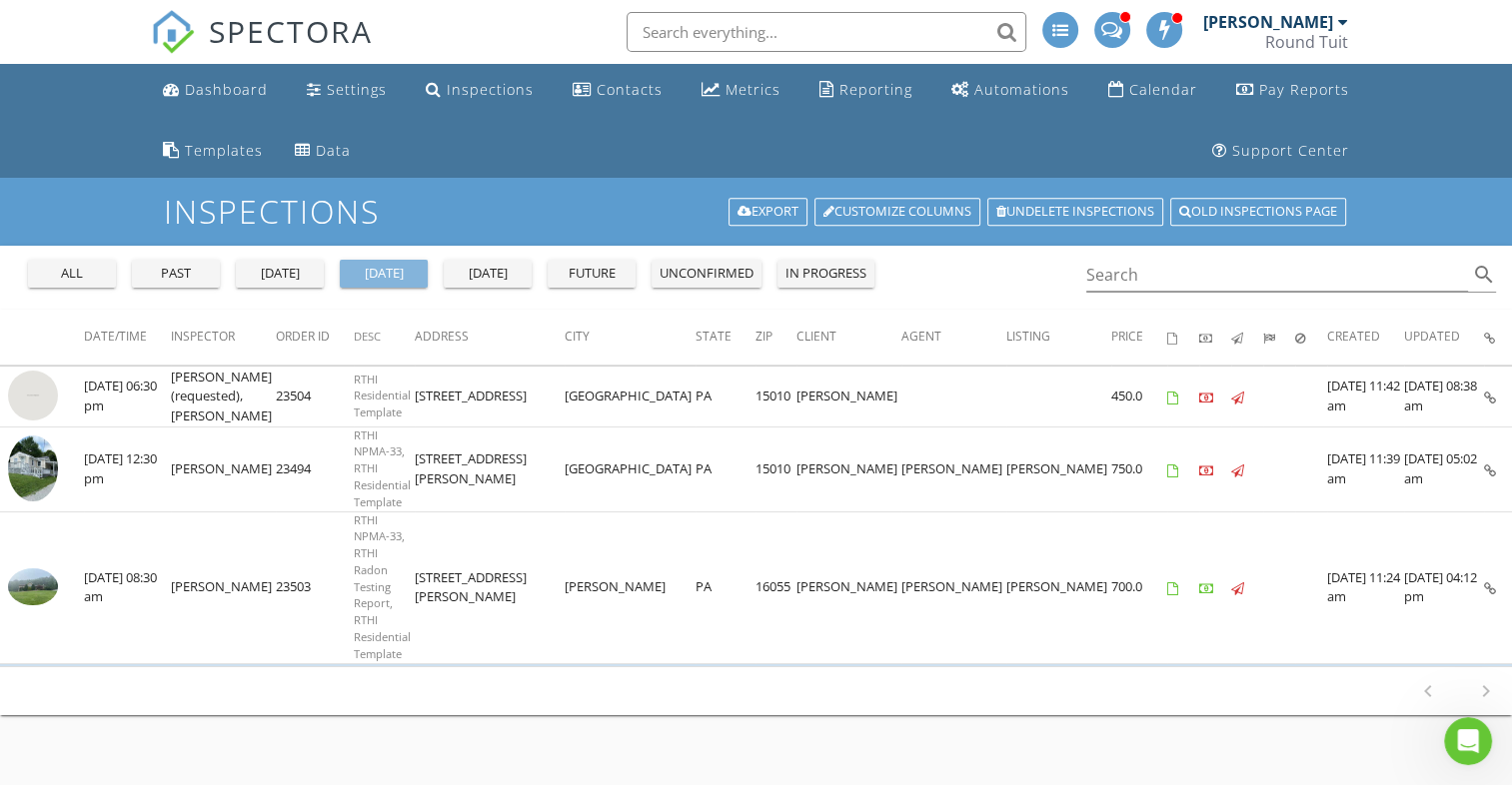 click on "today" at bounding box center (384, 274) 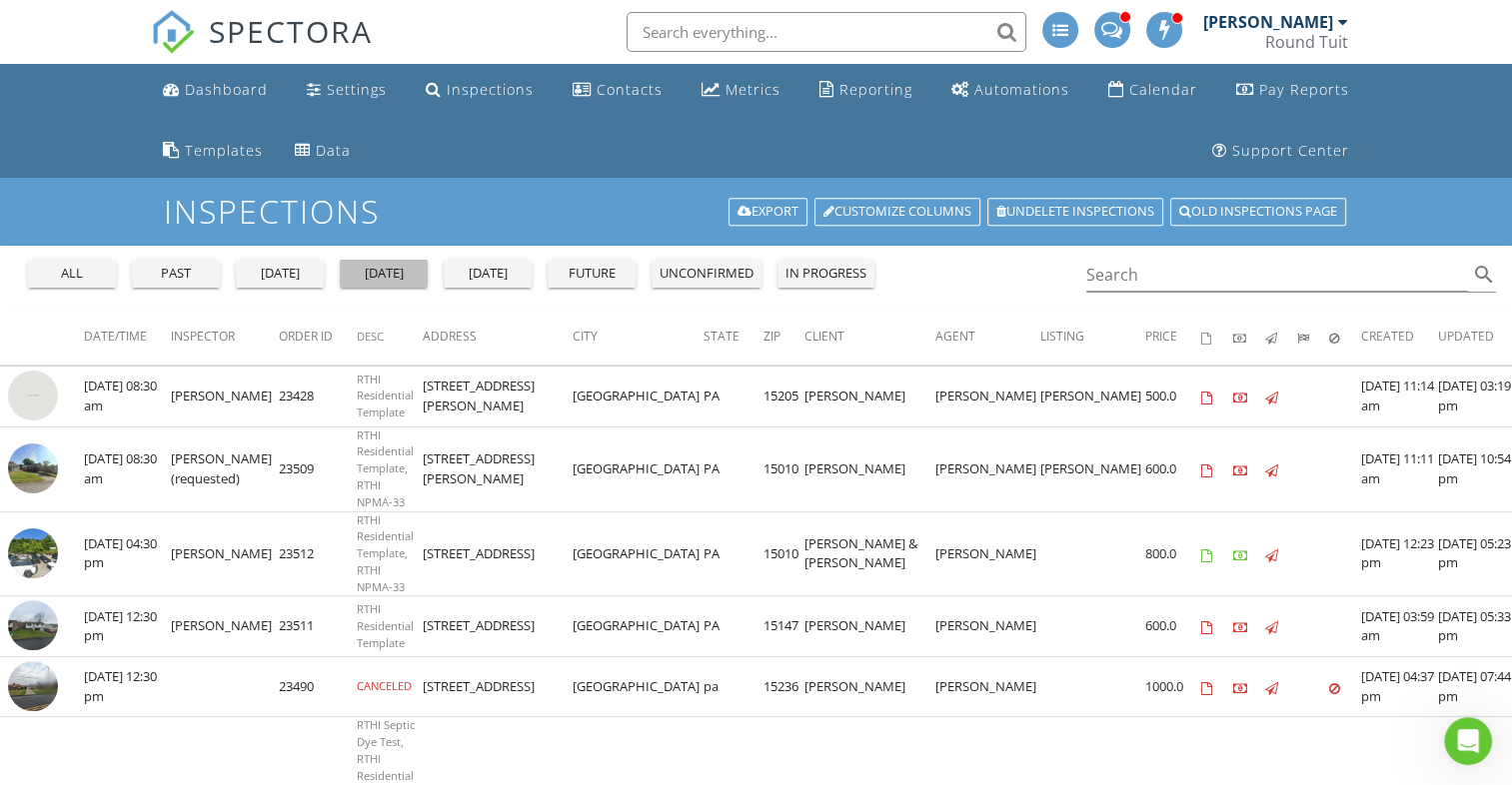 click on "today" at bounding box center (384, 274) 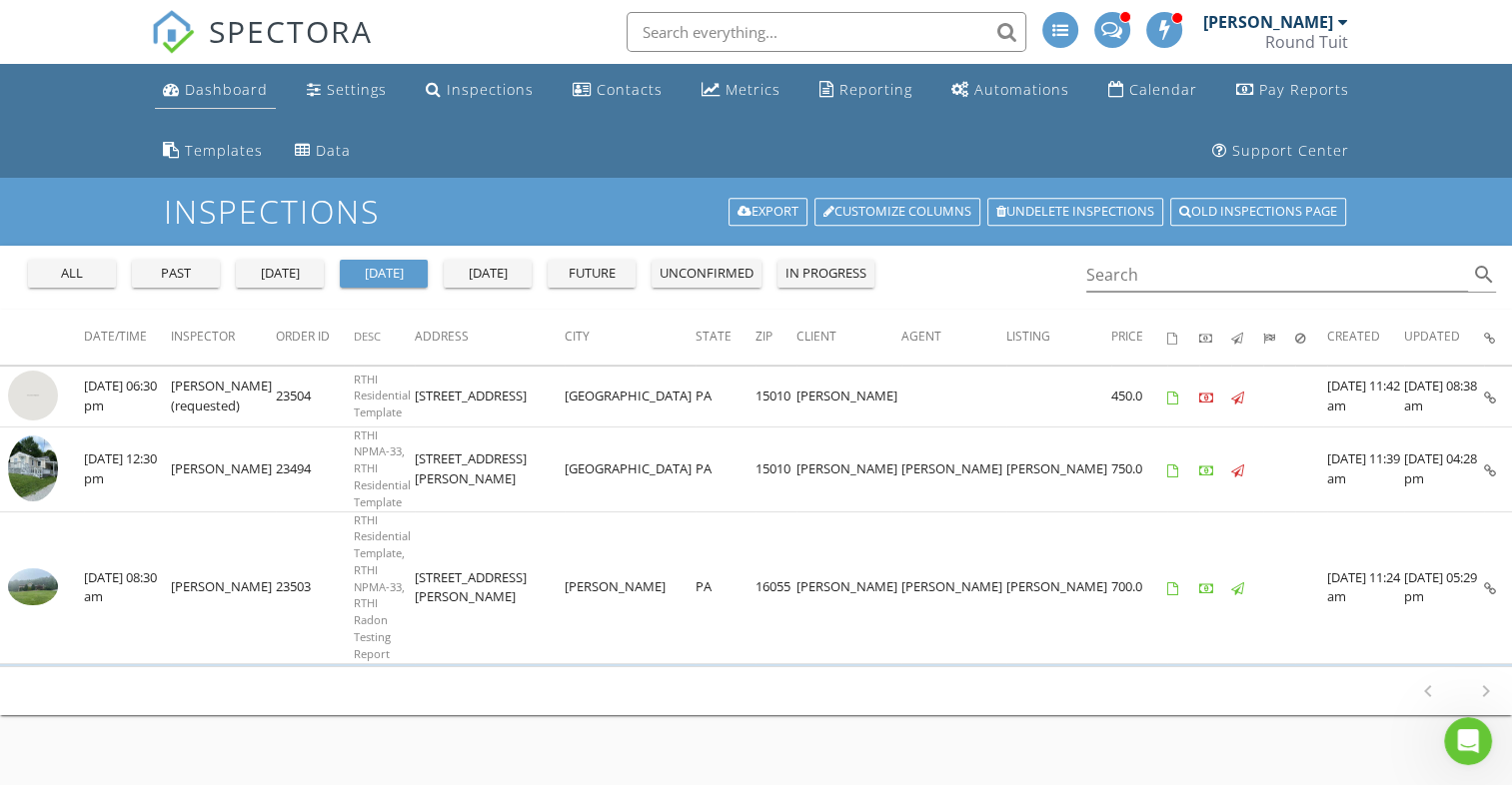 click on "Dashboard" at bounding box center [226, 89] 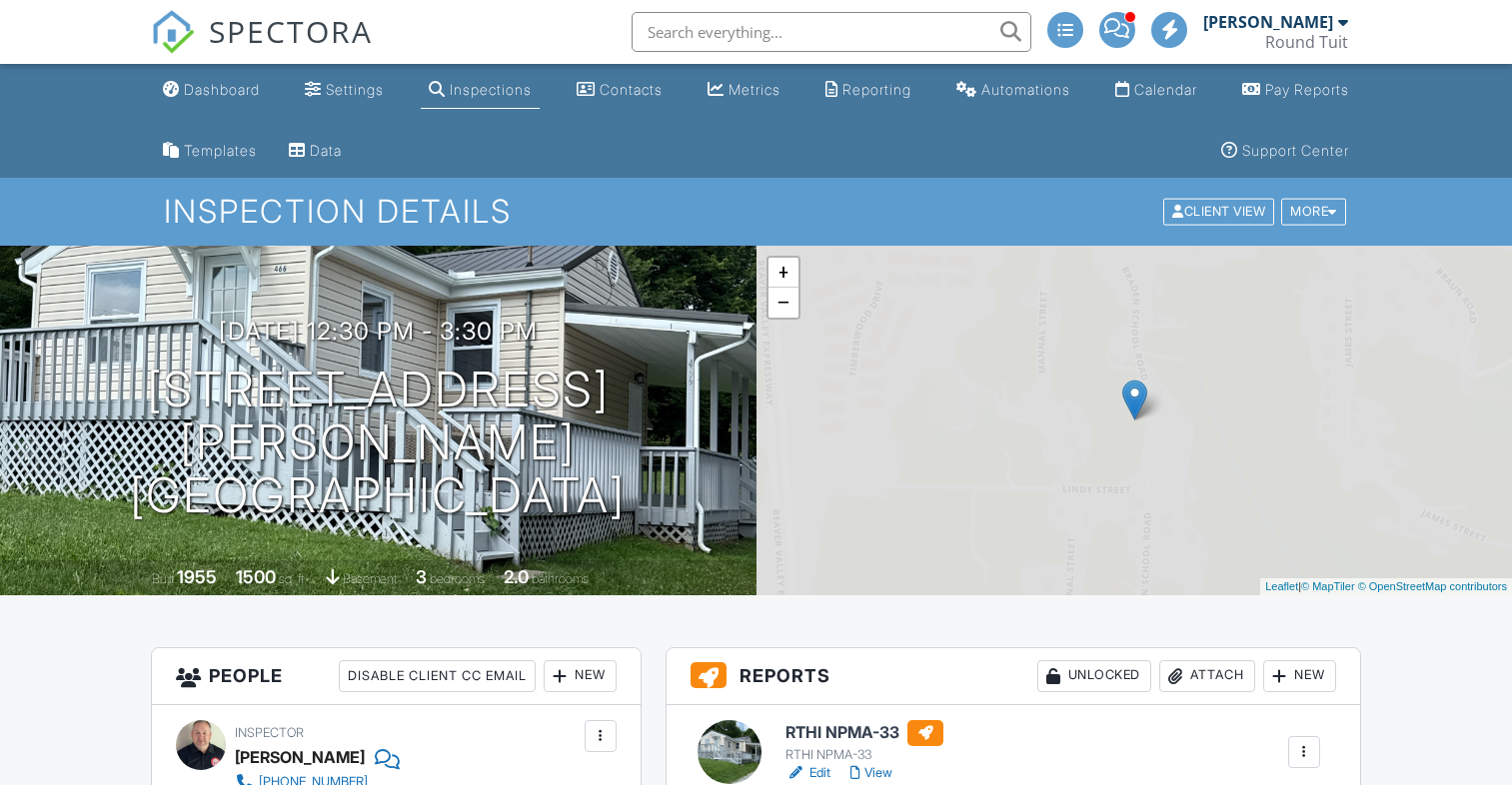 scroll, scrollTop: 0, scrollLeft: 0, axis: both 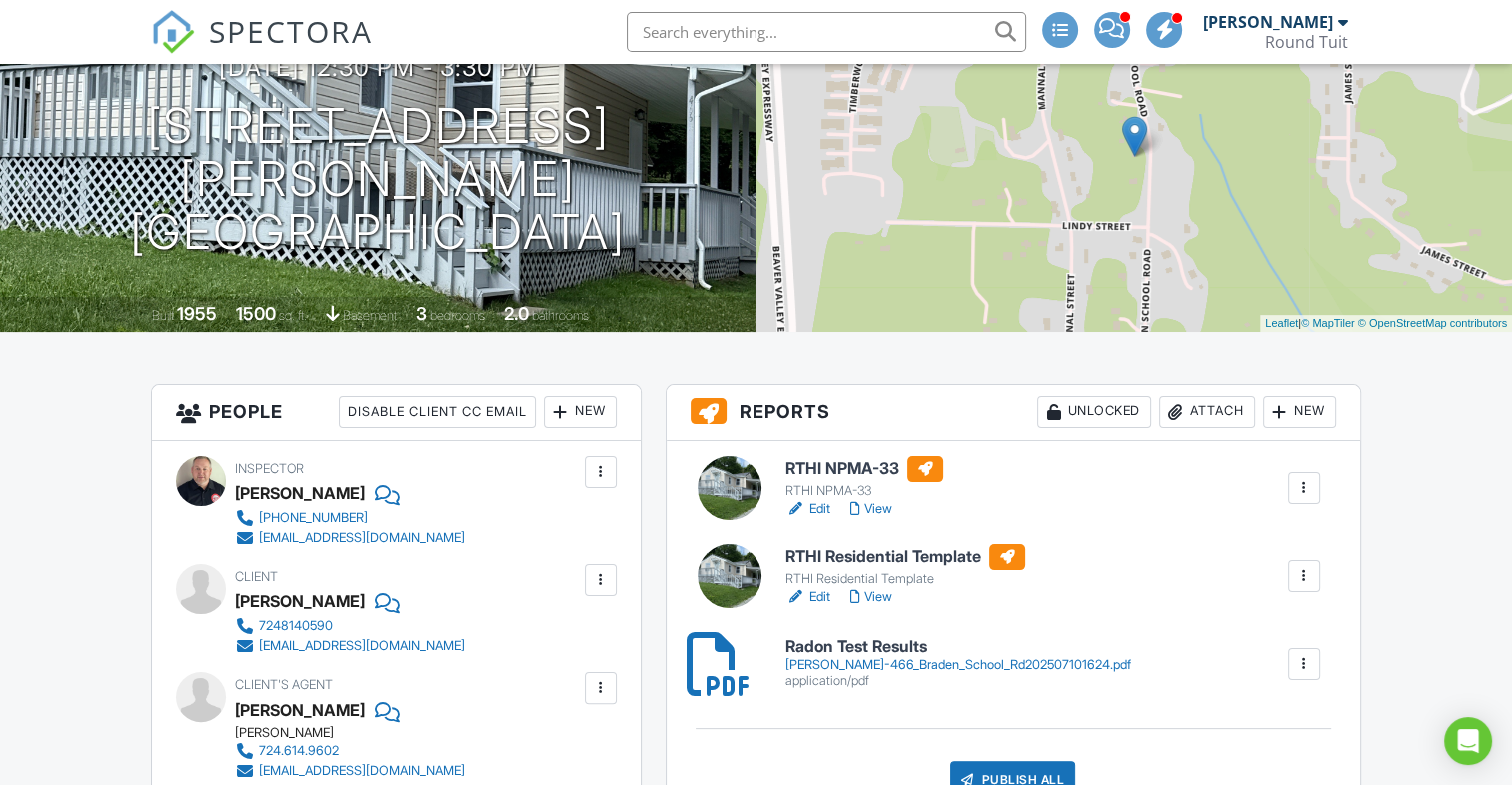 click on "View" at bounding box center [871, 597] 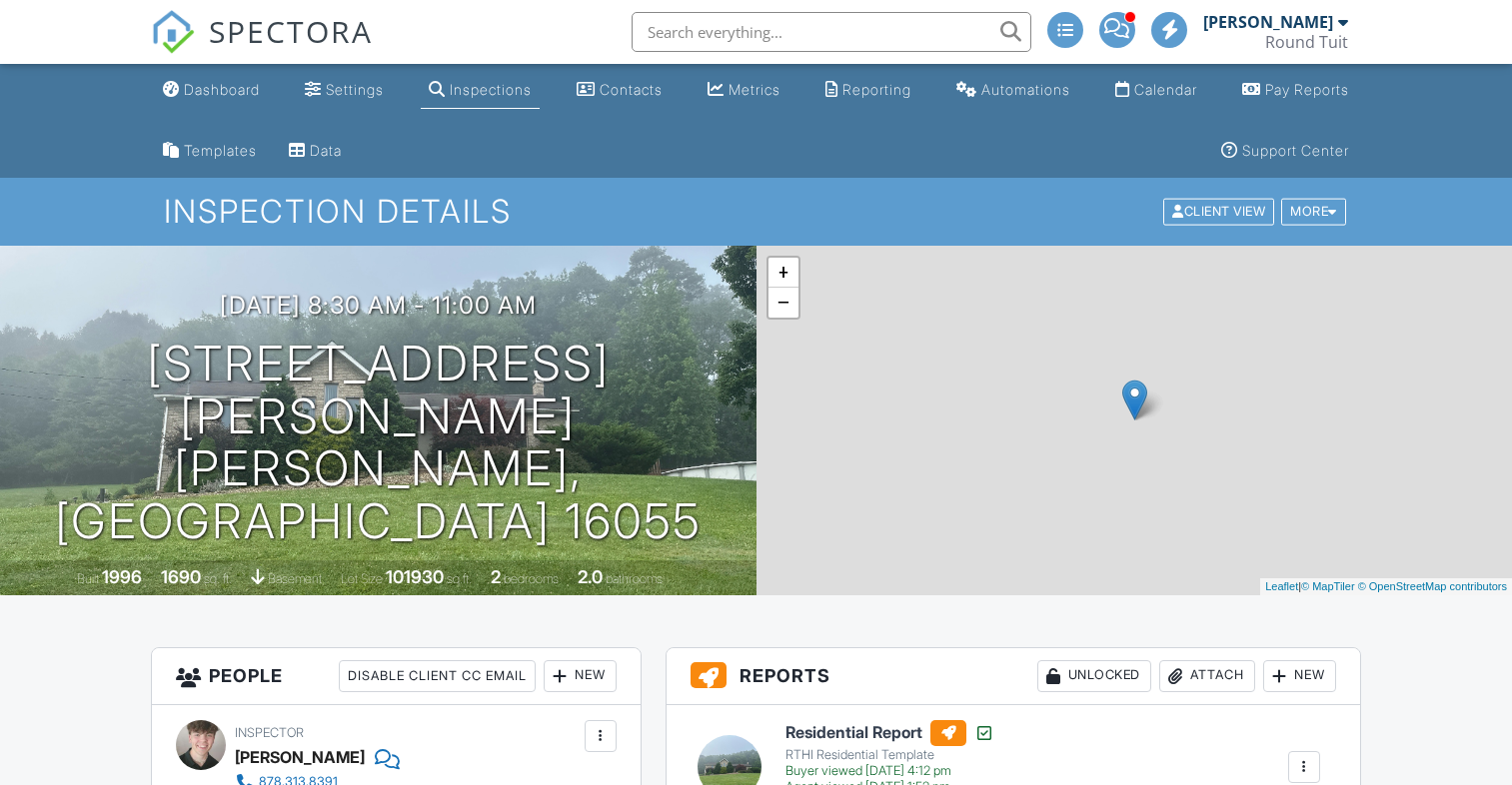 scroll, scrollTop: 0, scrollLeft: 0, axis: both 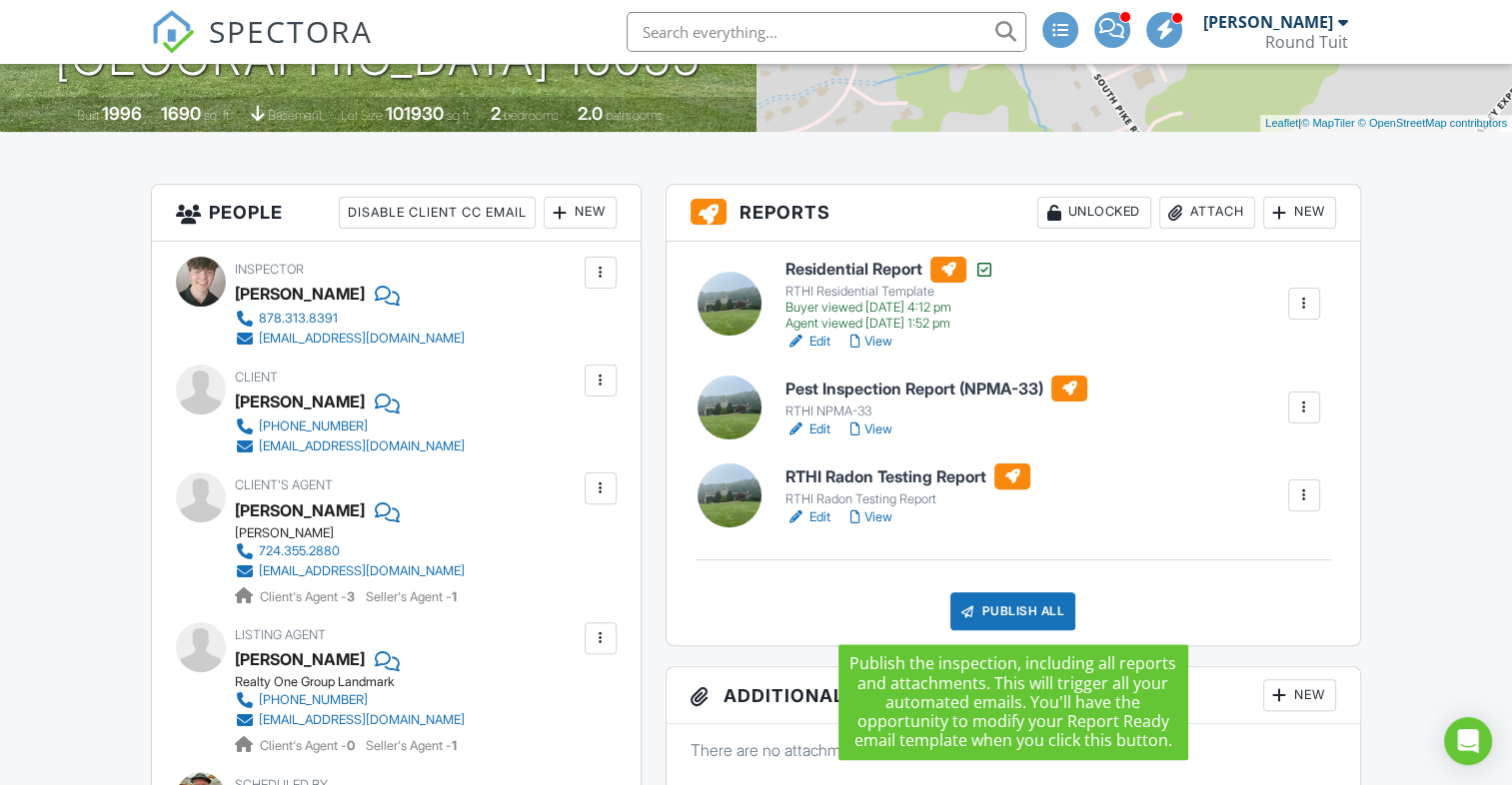 click on "Publish All" at bounding box center [1012, 611] 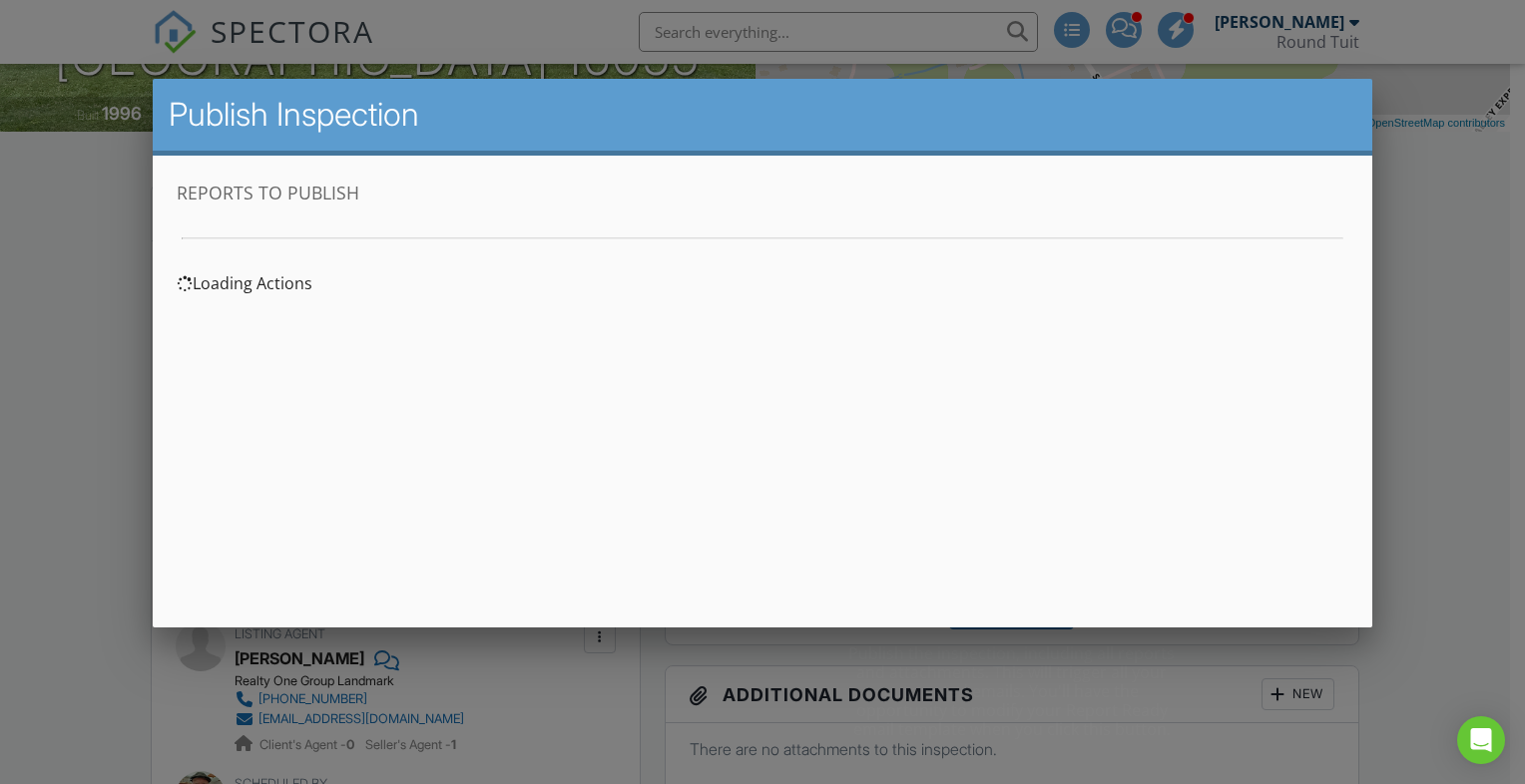 scroll, scrollTop: 0, scrollLeft: 0, axis: both 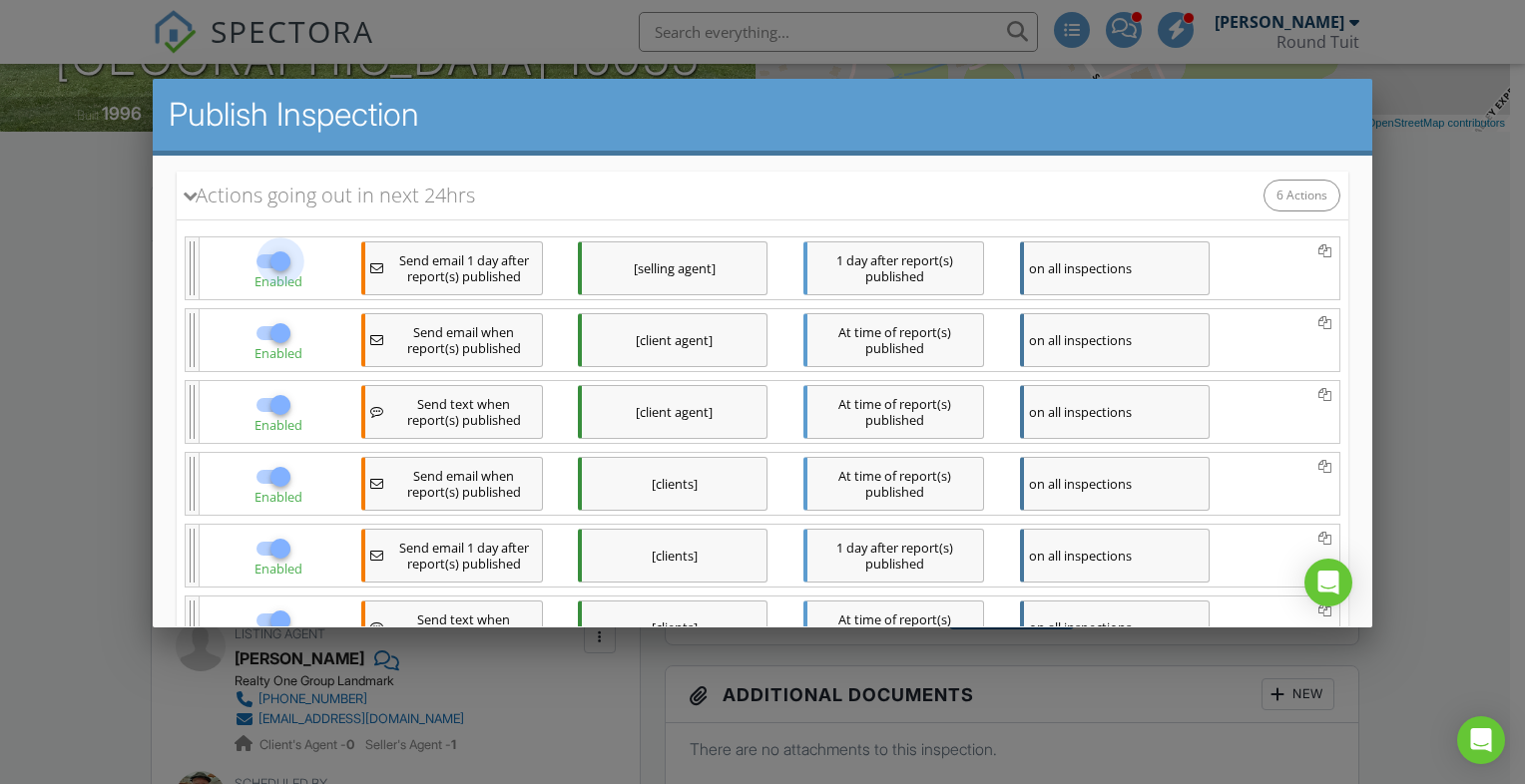 click at bounding box center (279, 260) 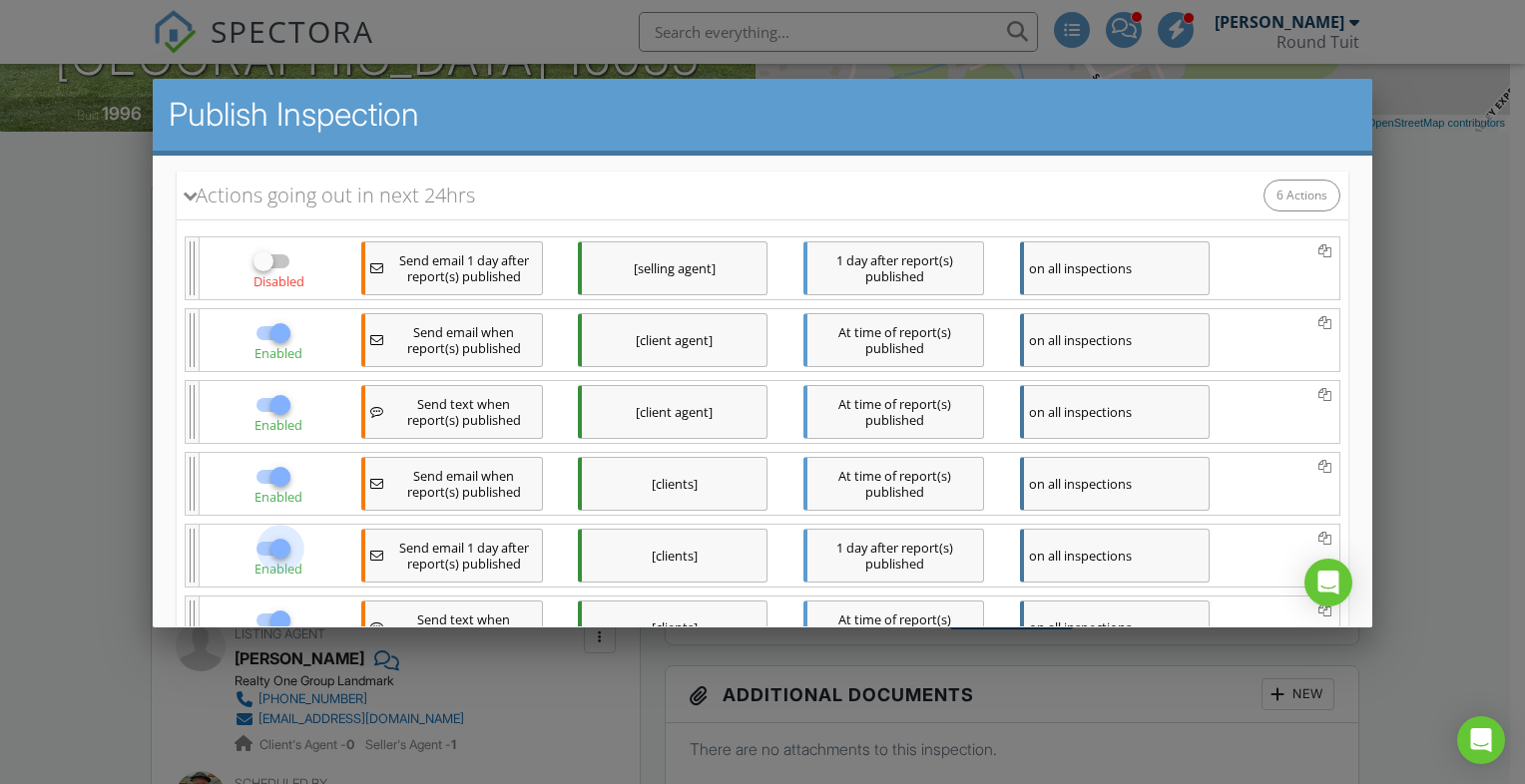 click at bounding box center (279, 548) 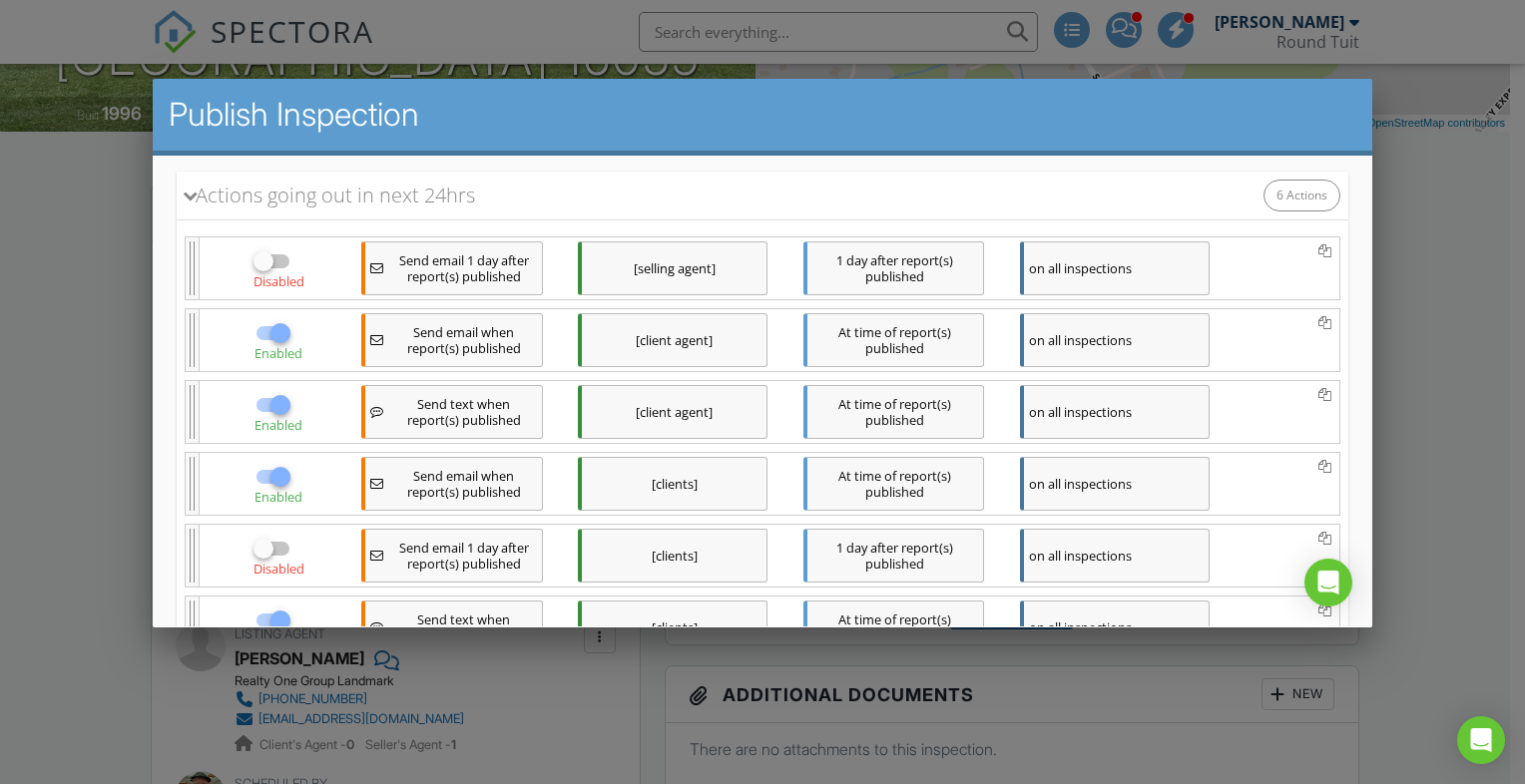 scroll, scrollTop: 481, scrollLeft: 0, axis: vertical 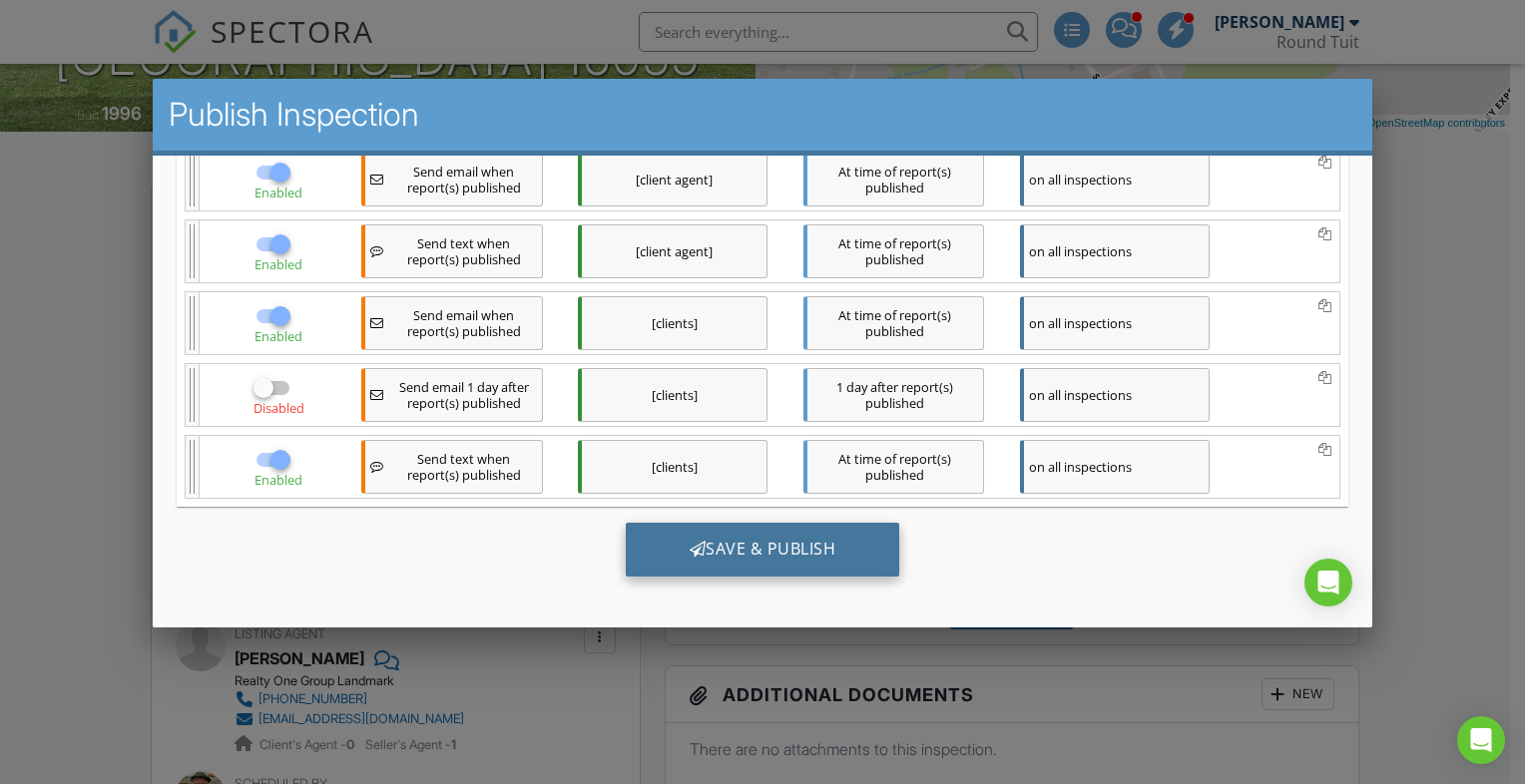 click on "Save & Publish" at bounding box center [762, 549] 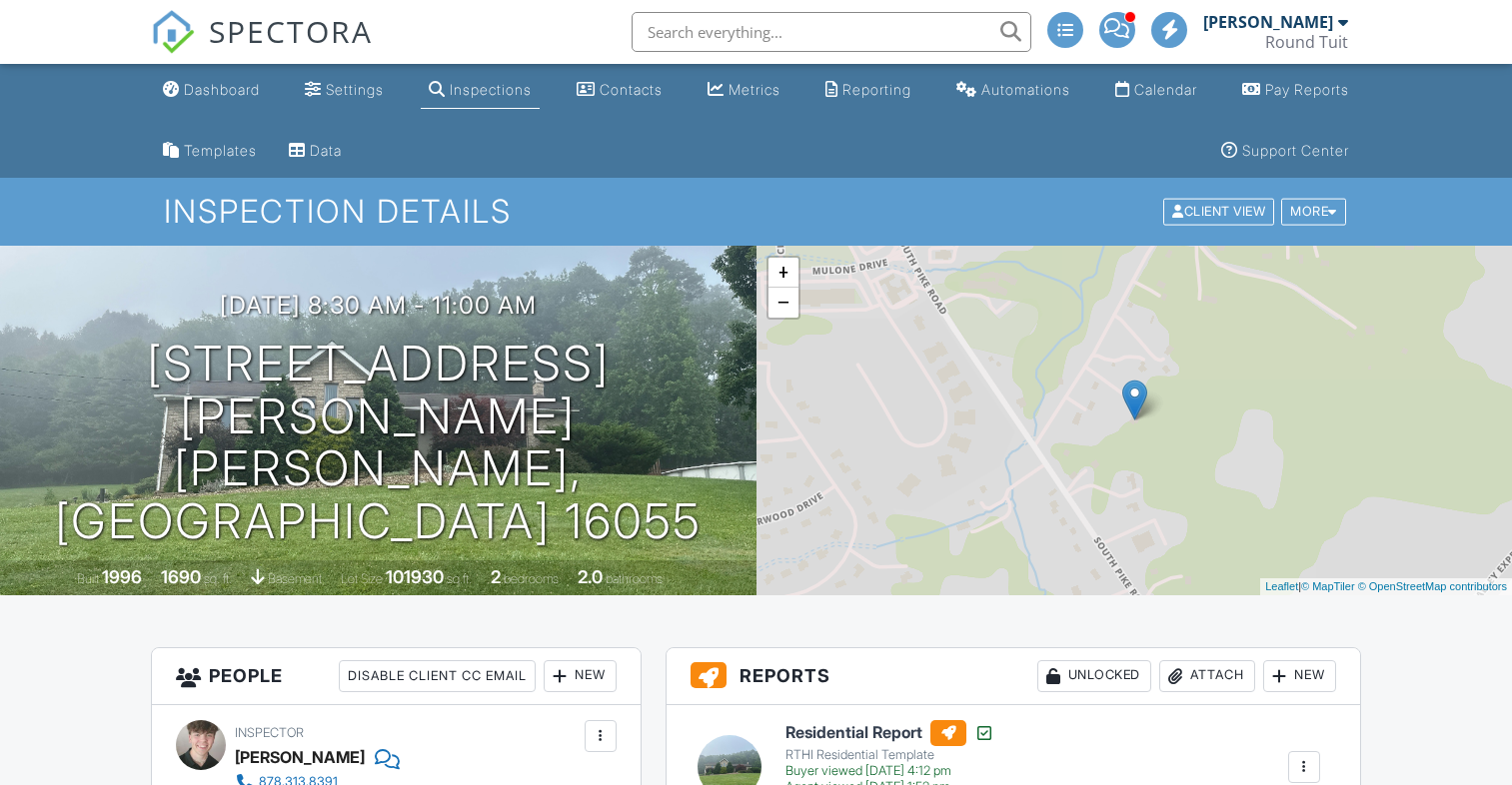 scroll, scrollTop: 0, scrollLeft: 0, axis: both 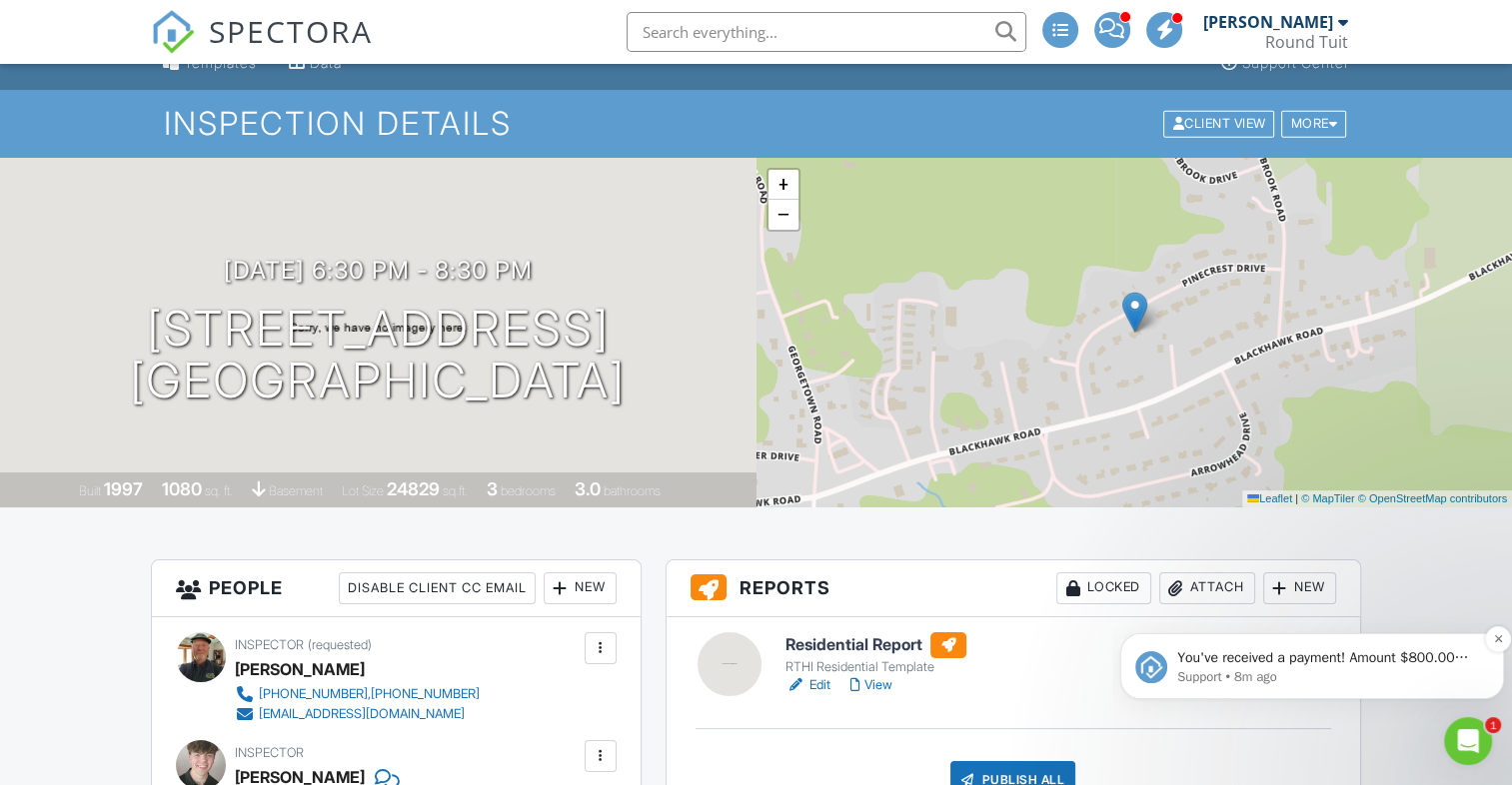 click on "You've received a payment!  Amount  $800.00  Fee  $0.00  Net  $800.00  Transaction #  pi_3RjRtWK7snlDGpRF0Gfet8Xs  Inspection  315 9th Ave, Beaver Falls, PA 15010 Payouts to your bank or debit card occur on a daily basis. Each payment usually takes two business days to process. You can view your pending payout amount here. If you have any questions reach out on our chat bubble at app.spectora.com." at bounding box center (1328, 658) 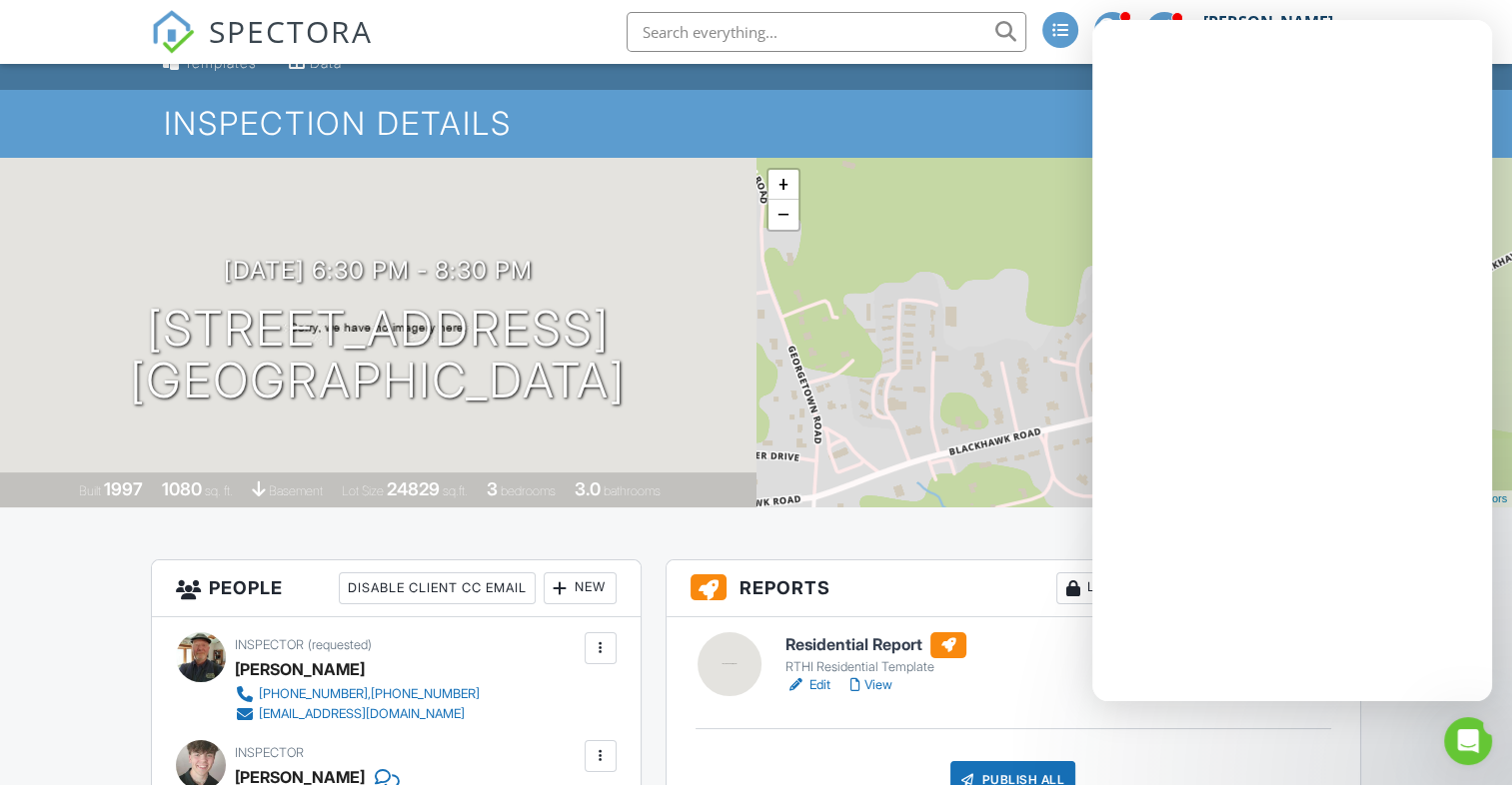 scroll, scrollTop: 0, scrollLeft: 0, axis: both 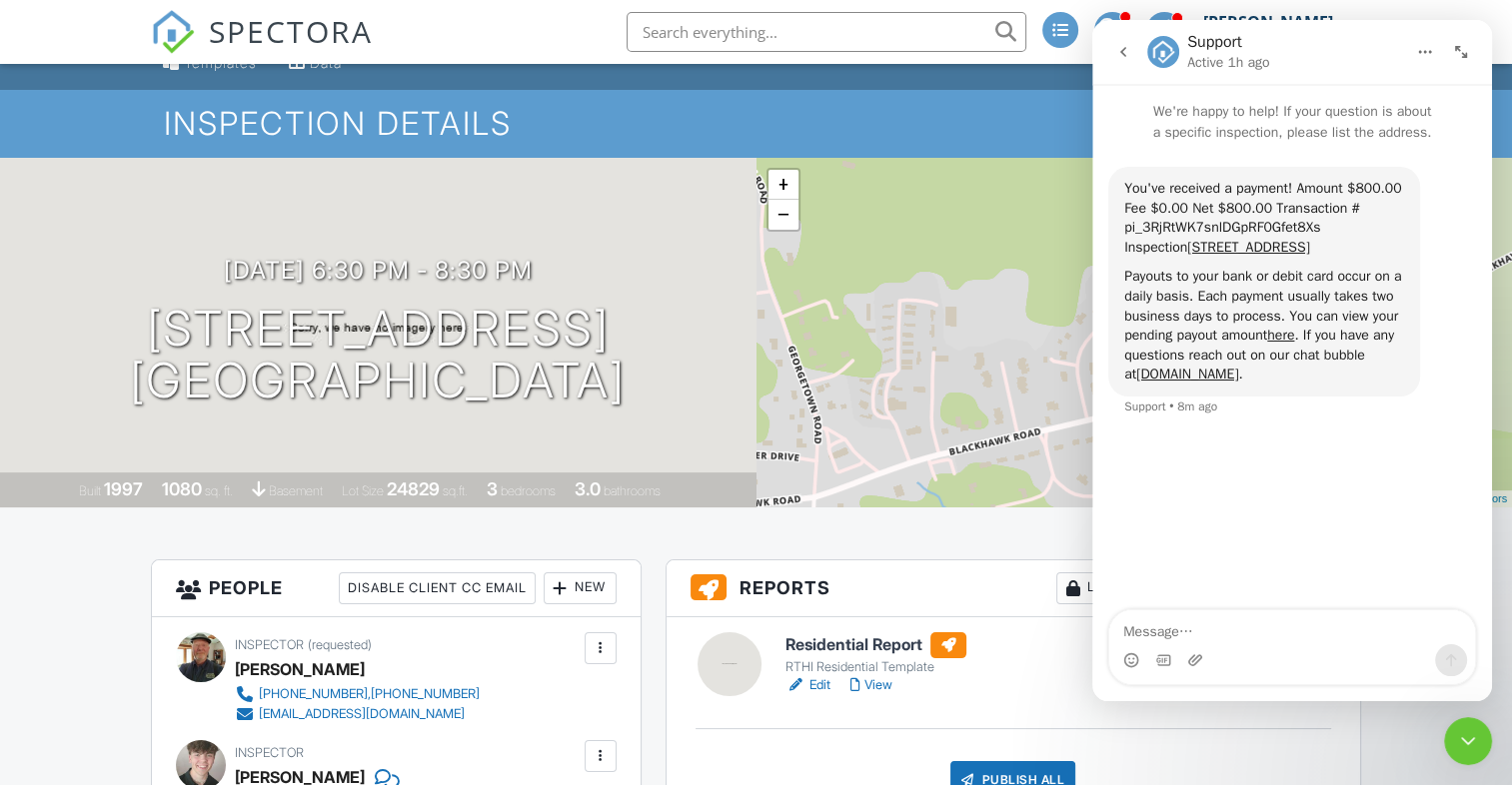 click 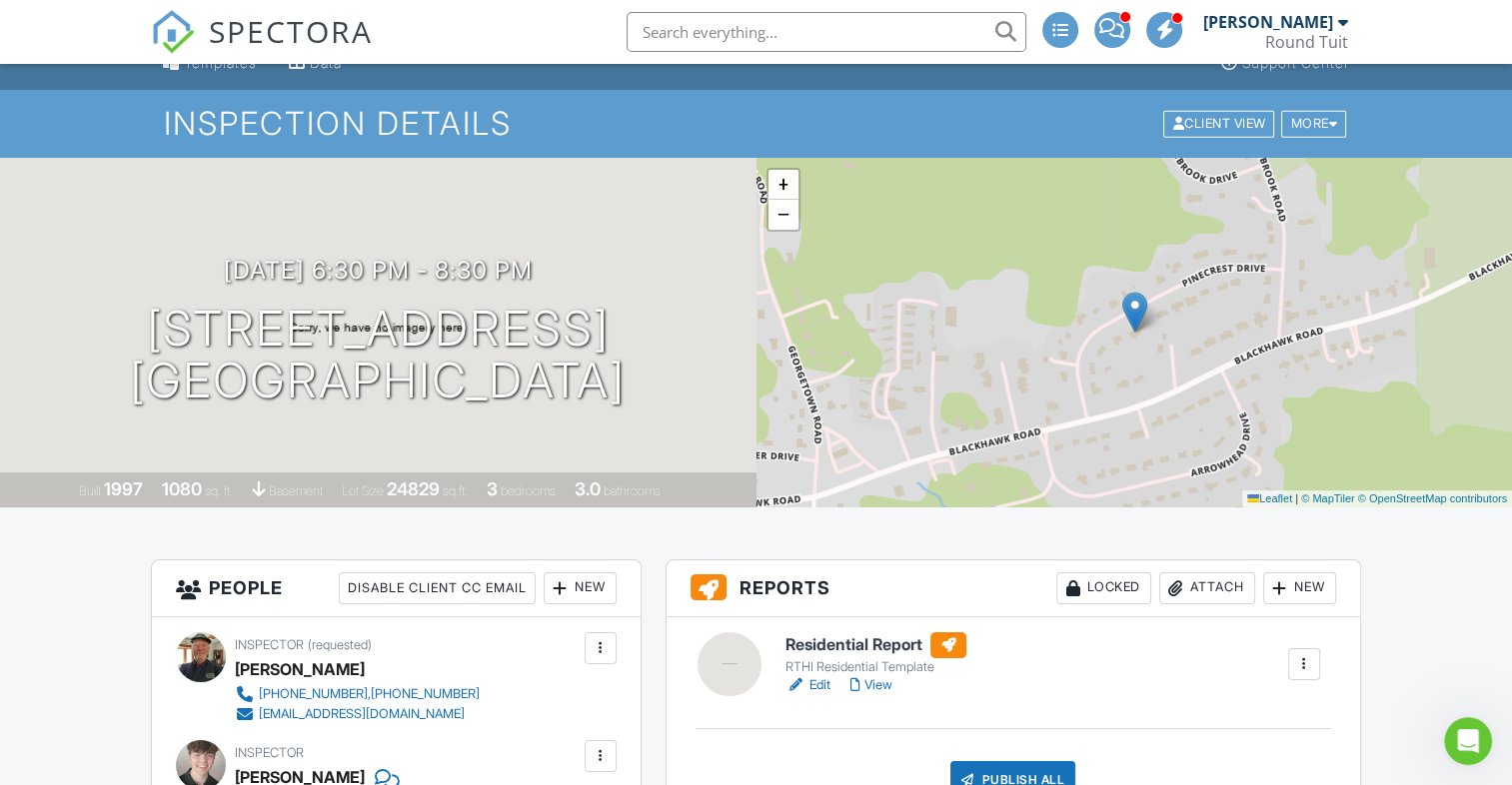scroll, scrollTop: 0, scrollLeft: 0, axis: both 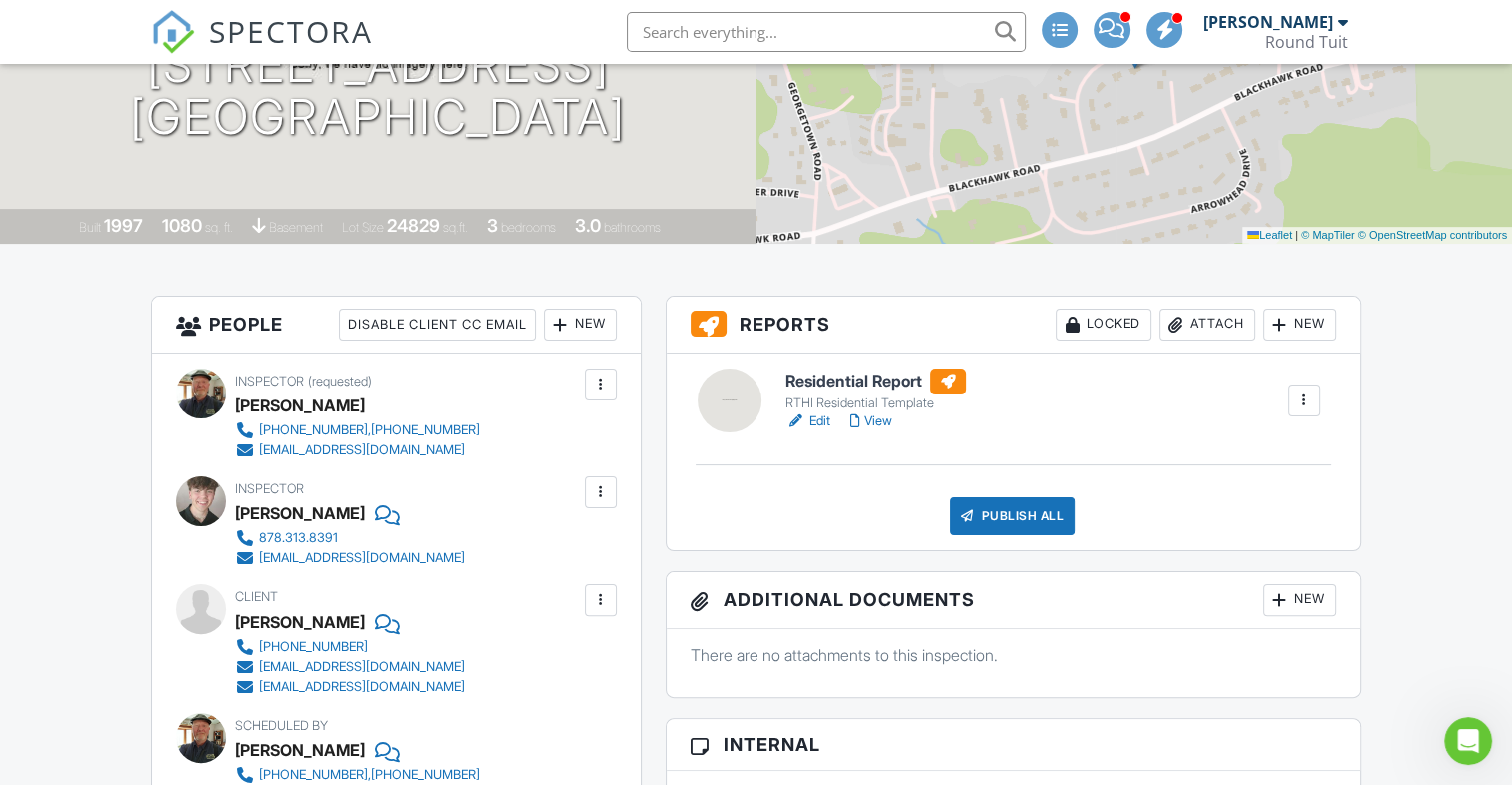 click at bounding box center (601, 492) 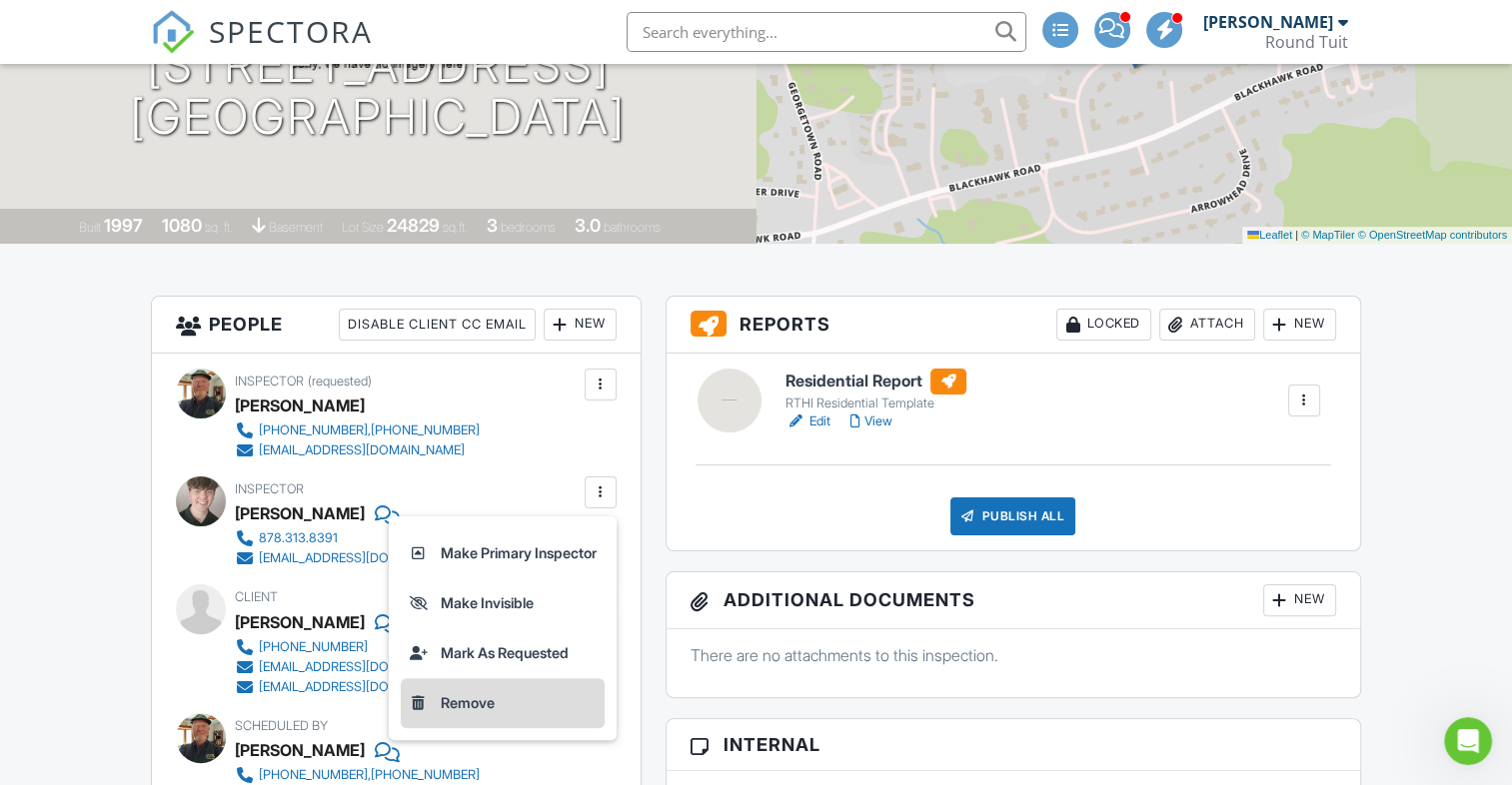 click on "Remove" at bounding box center (503, 703) 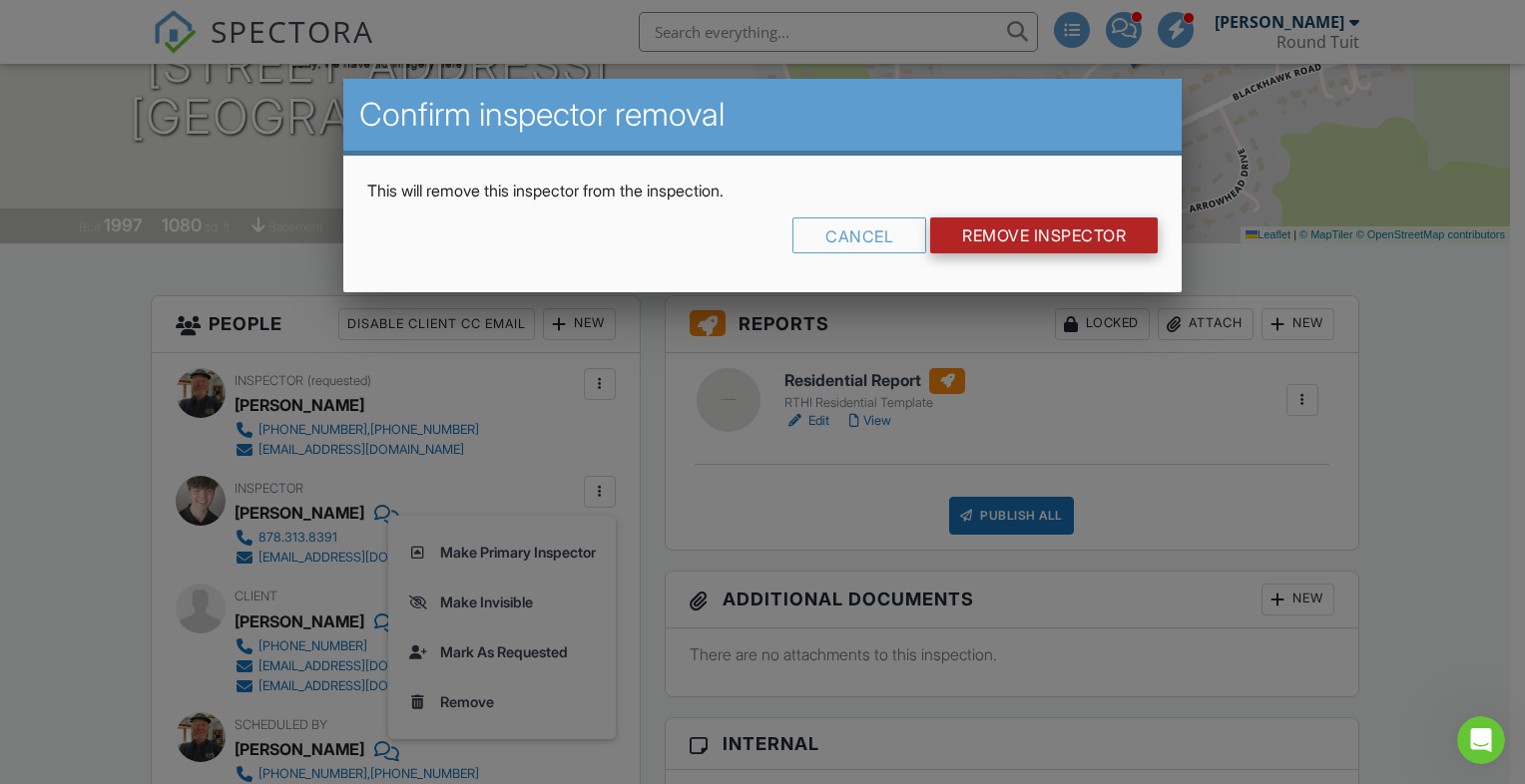 click on "Remove Inspector" at bounding box center (1044, 235) 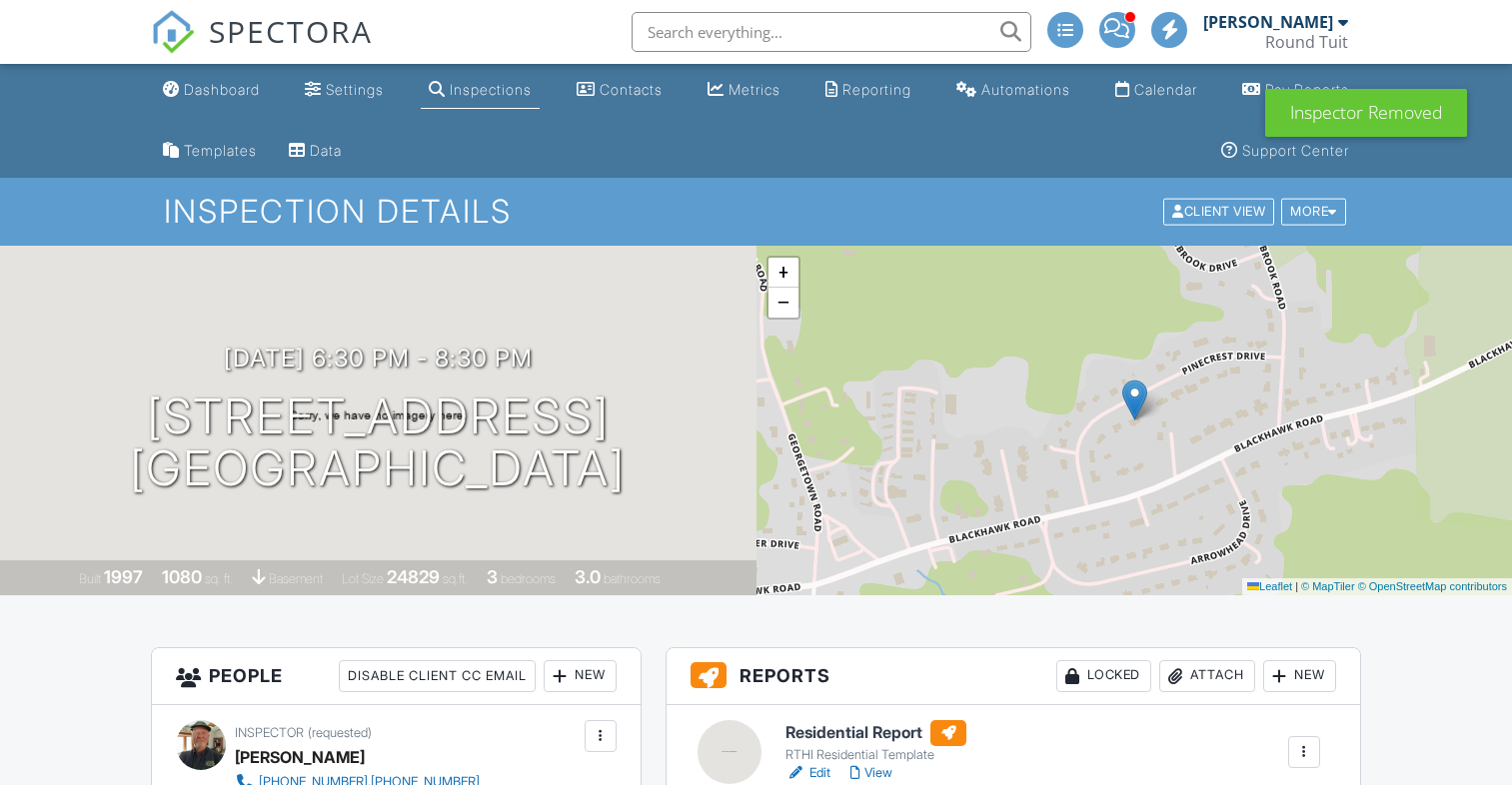 scroll, scrollTop: 0, scrollLeft: 0, axis: both 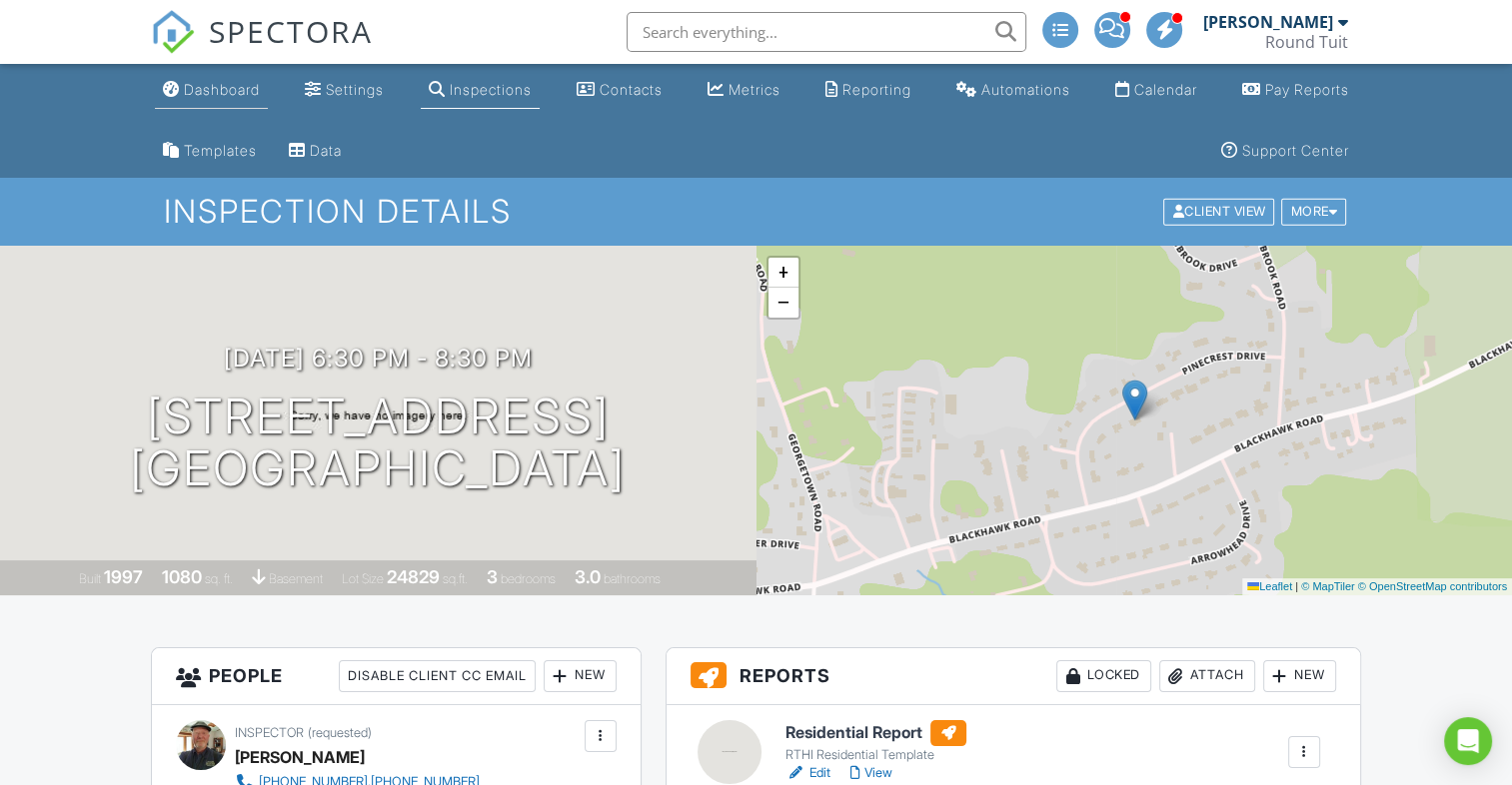 click on "Dashboard" at bounding box center [211, 90] 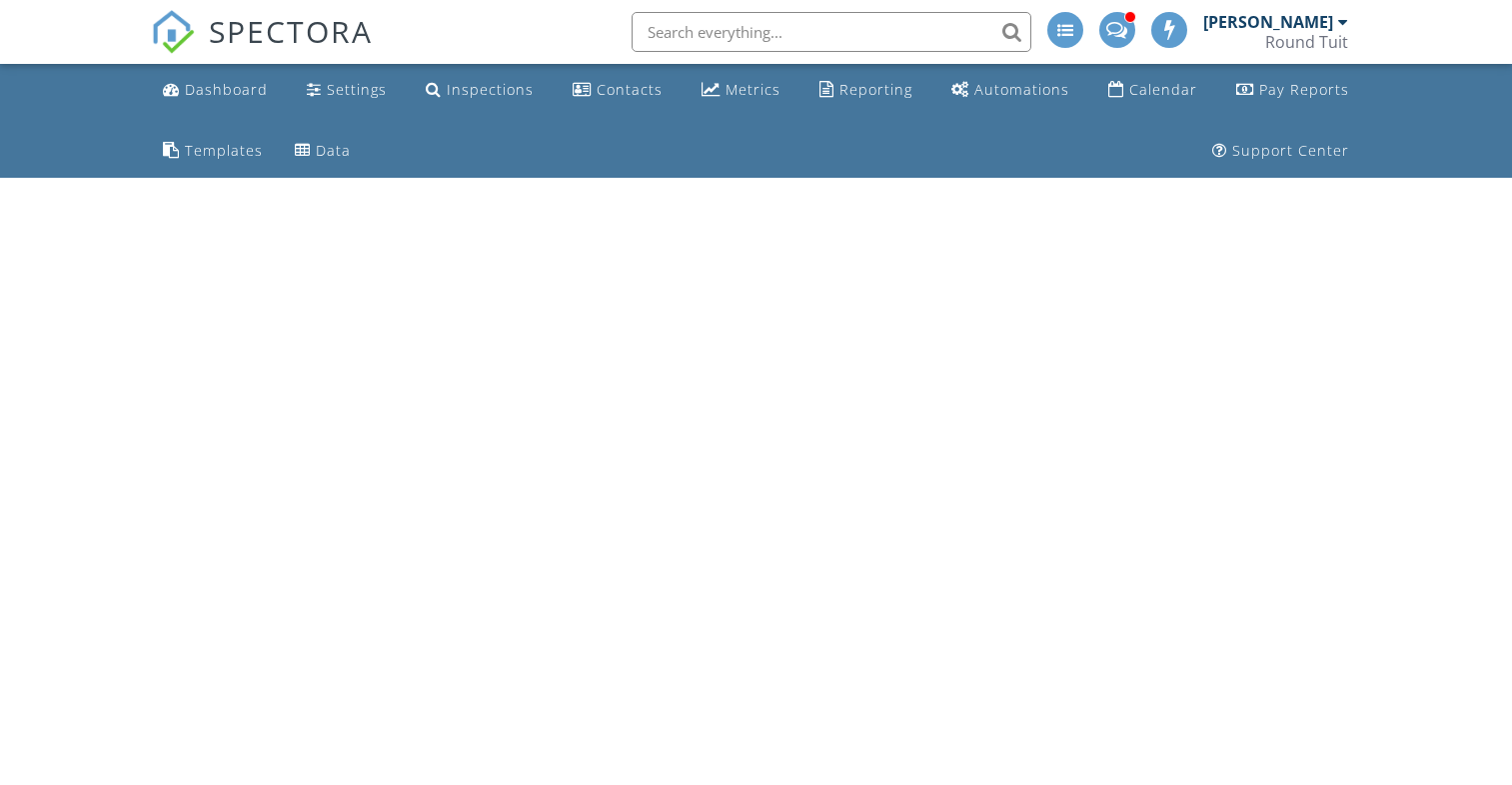 scroll, scrollTop: 0, scrollLeft: 0, axis: both 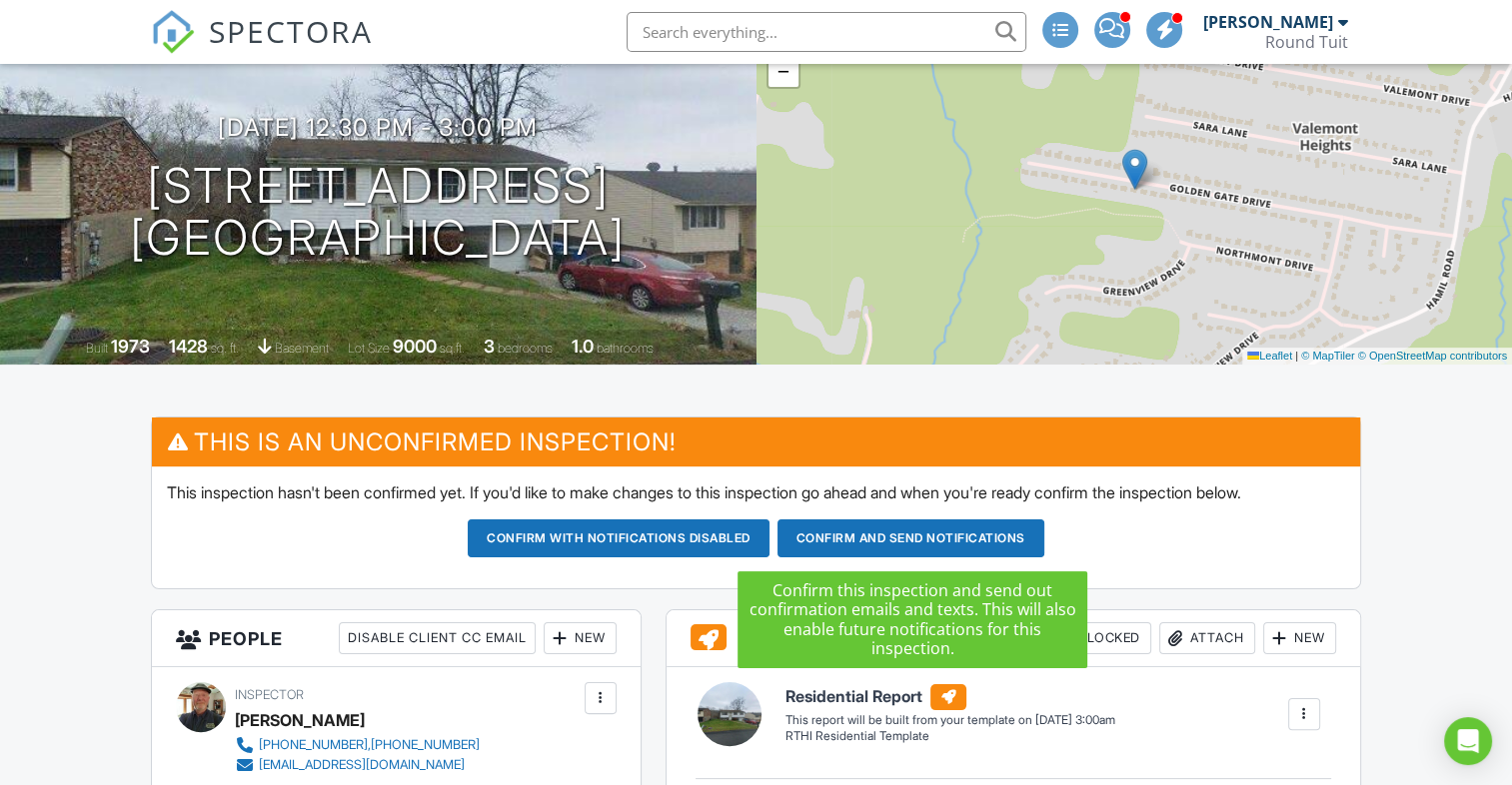 click on "Confirm and send notifications" at bounding box center [619, 538] 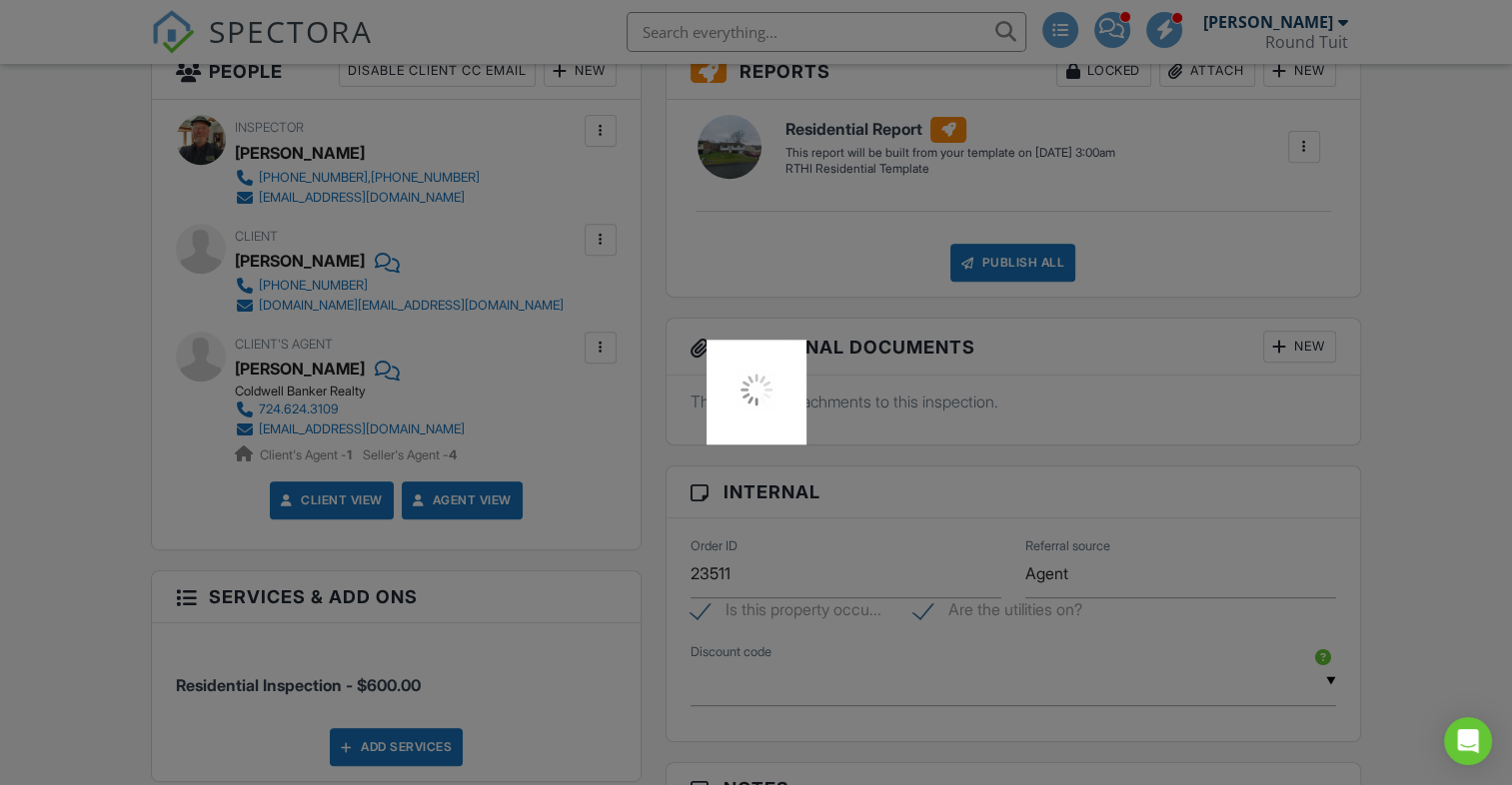 scroll, scrollTop: 901, scrollLeft: 0, axis: vertical 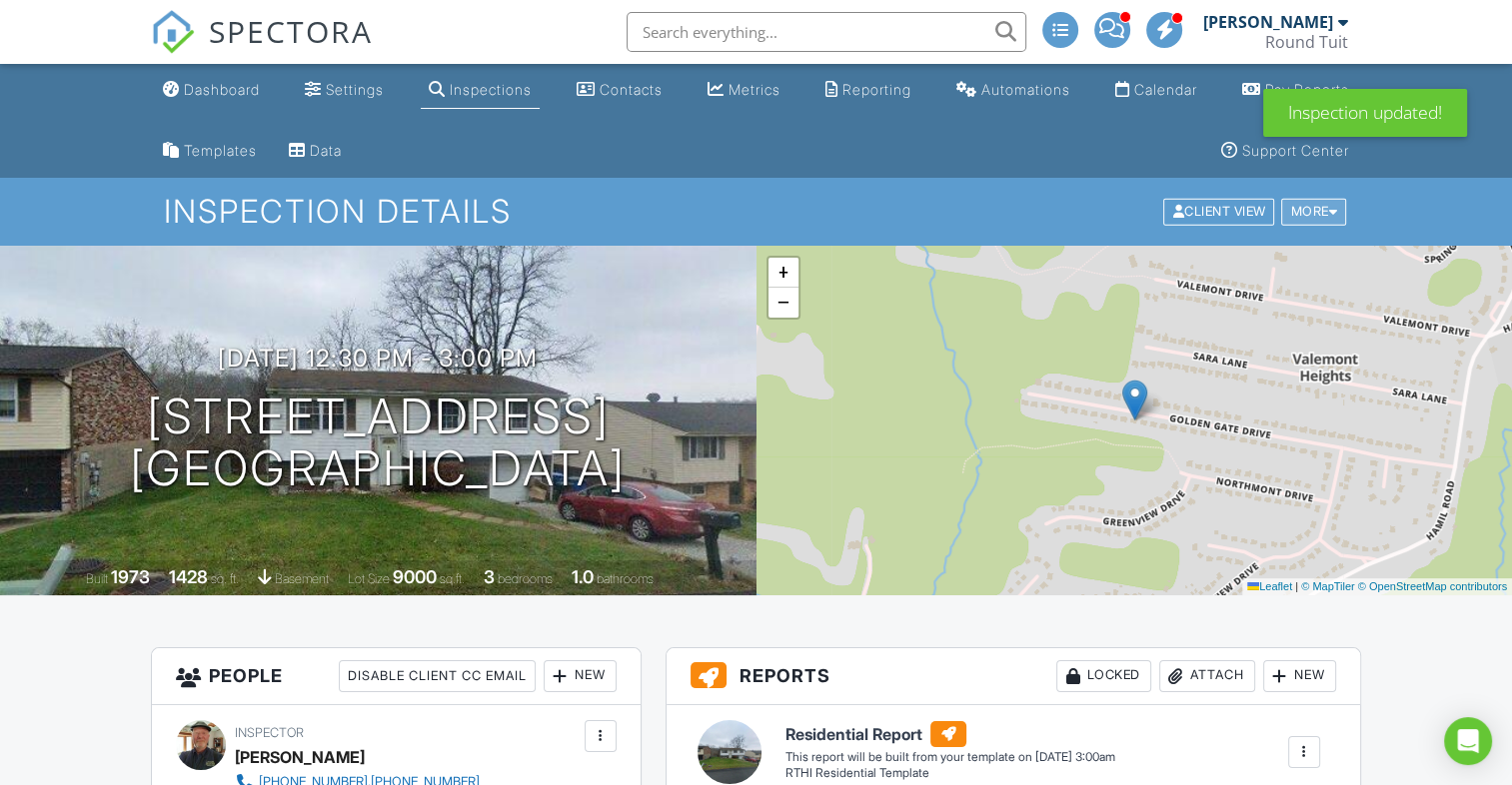 click on "More" at bounding box center [1313, 212] 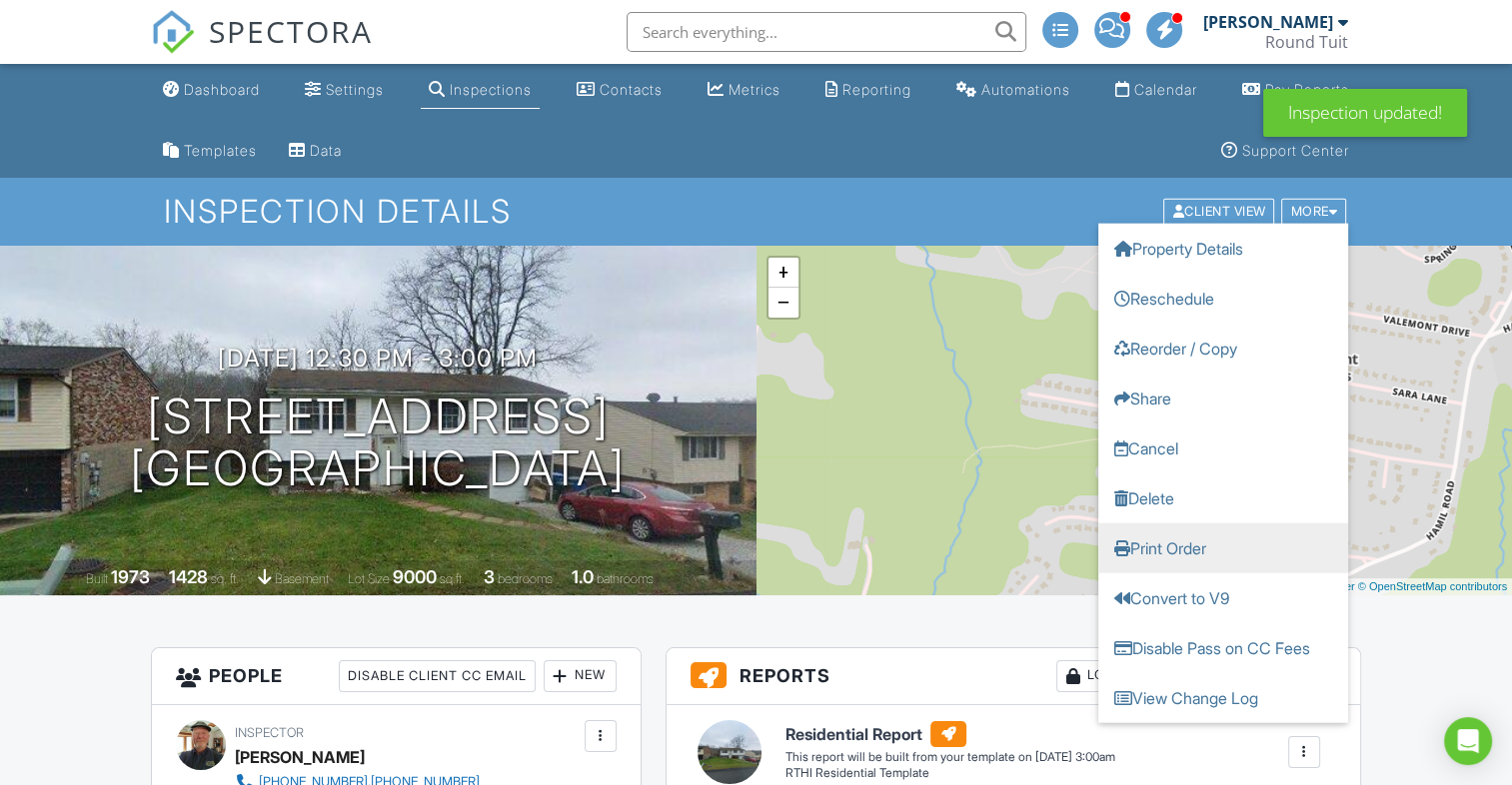 click on "Print Order" at bounding box center [1223, 548] 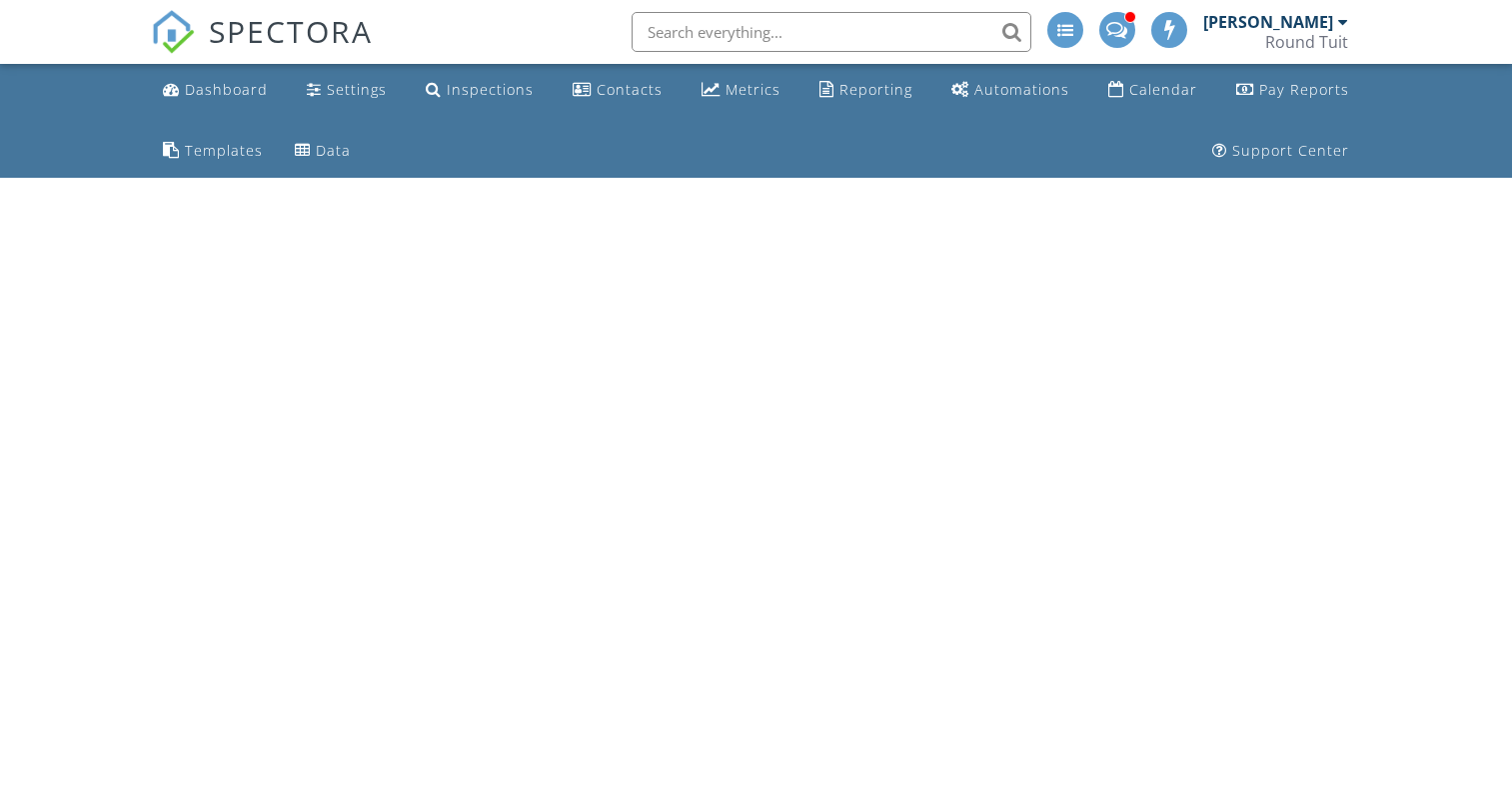 scroll, scrollTop: 0, scrollLeft: 0, axis: both 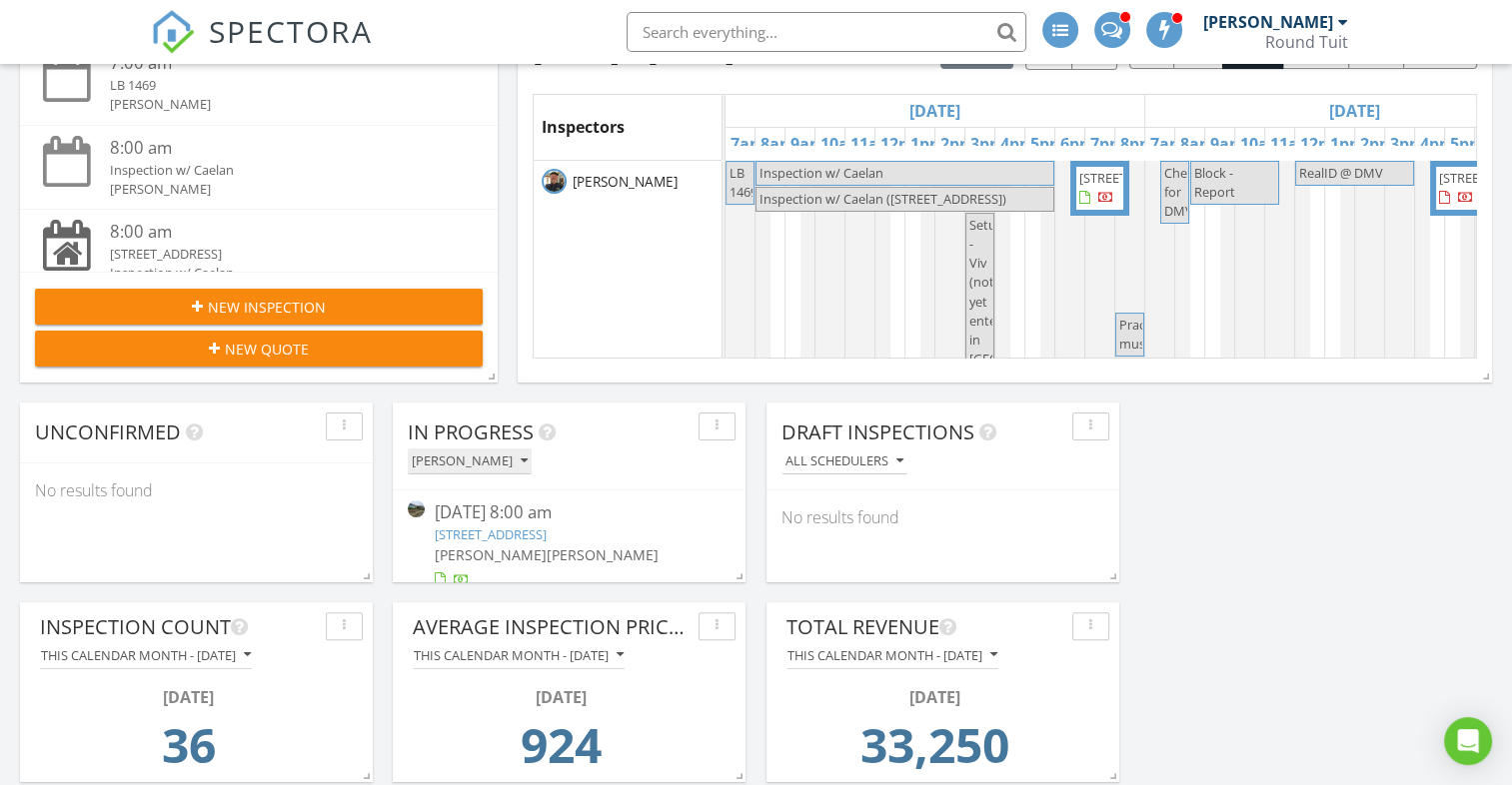 click on "[PERSON_NAME]" at bounding box center [470, 461] 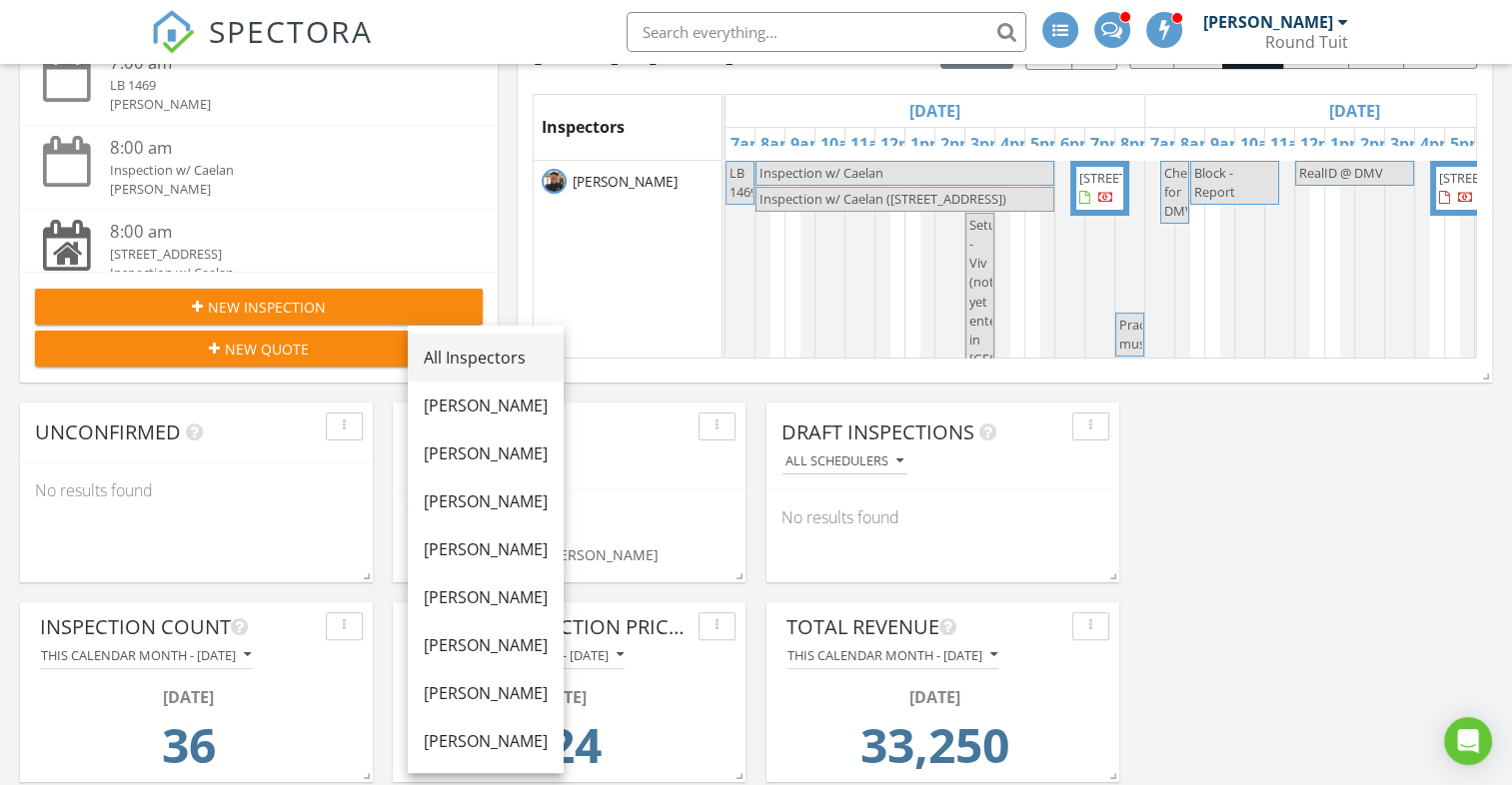 click on "All Inspectors" at bounding box center [486, 358] 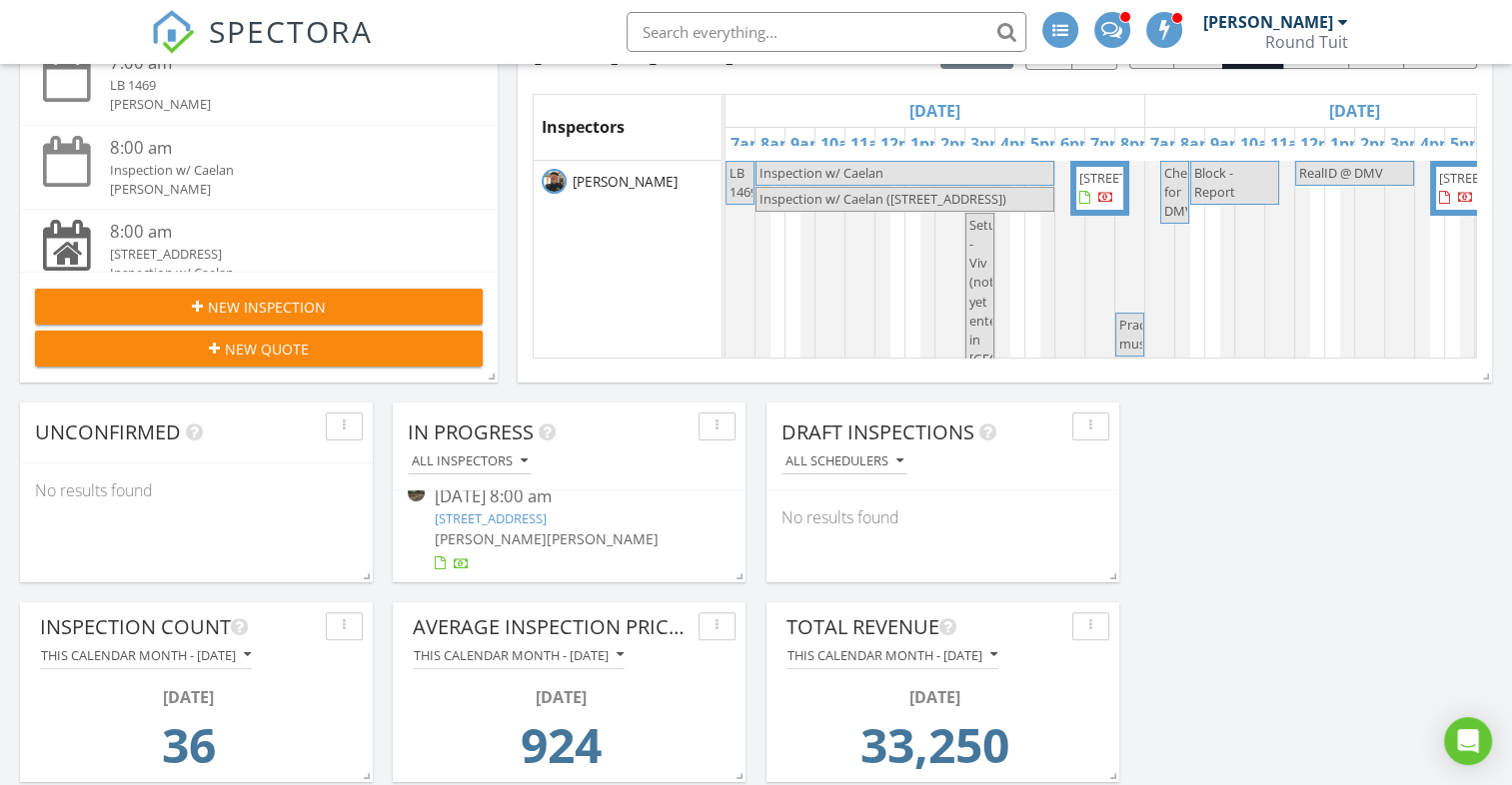 scroll, scrollTop: 0, scrollLeft: 0, axis: both 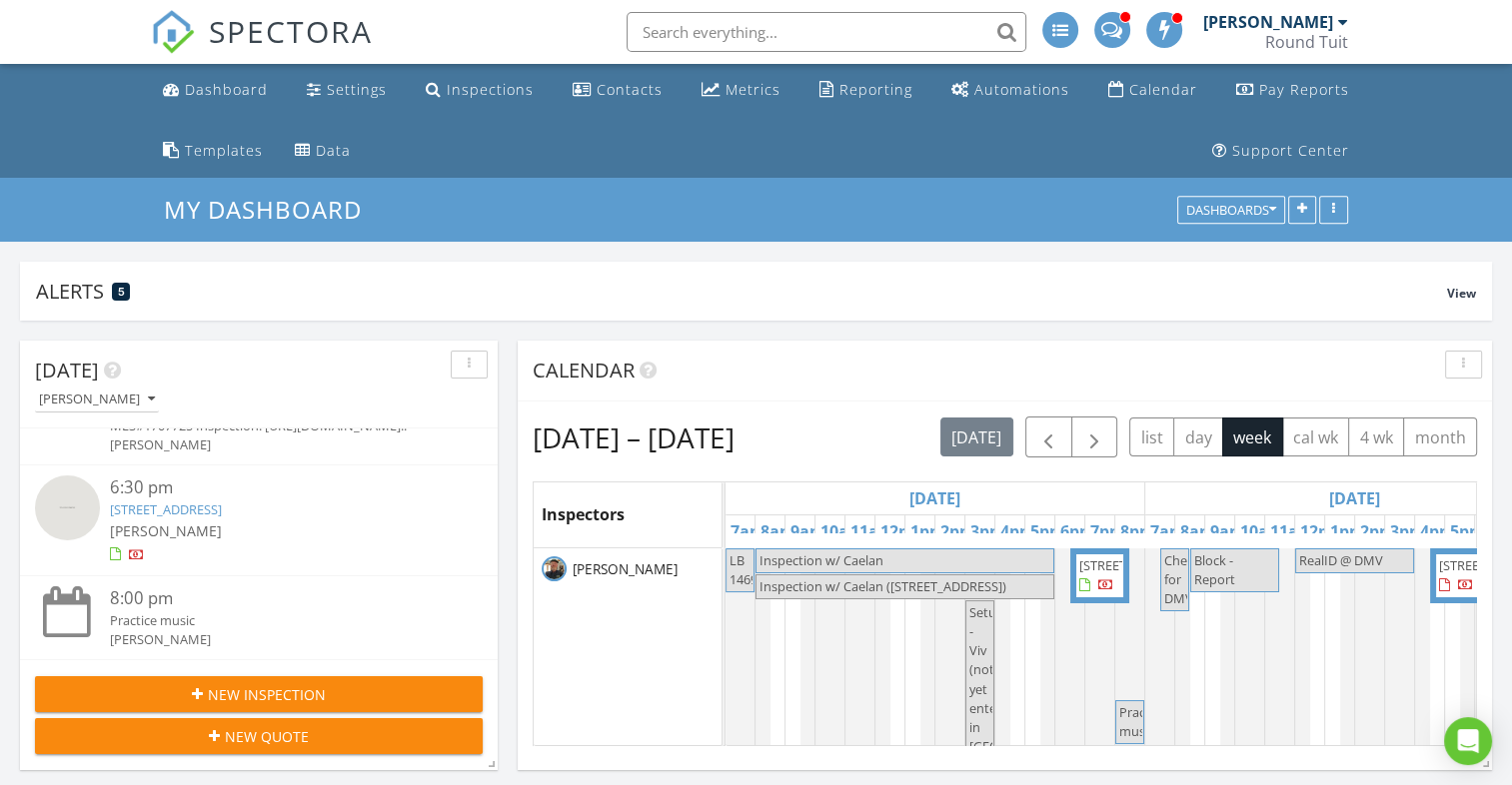 click at bounding box center [67, 507] 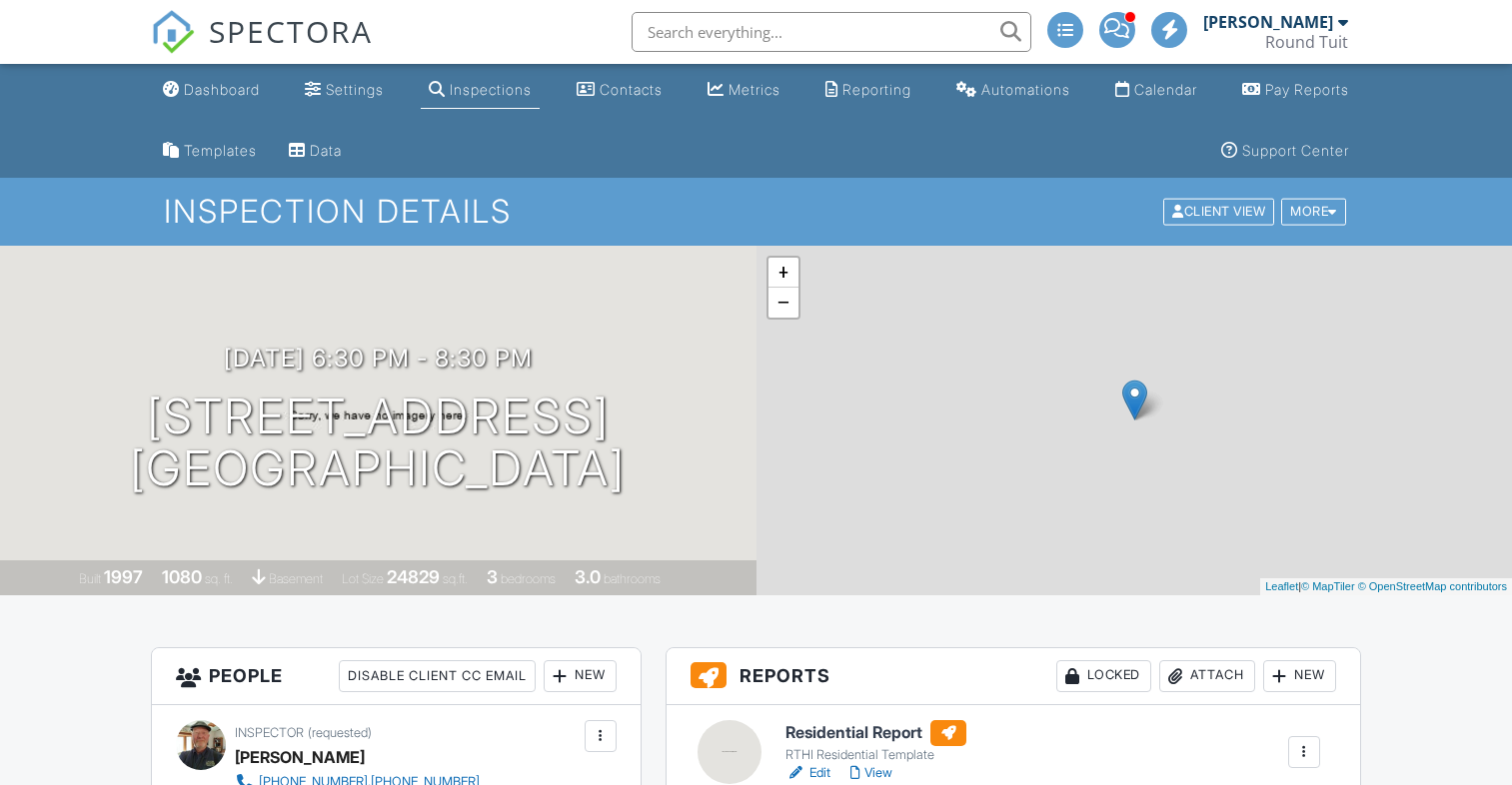 scroll, scrollTop: 0, scrollLeft: 0, axis: both 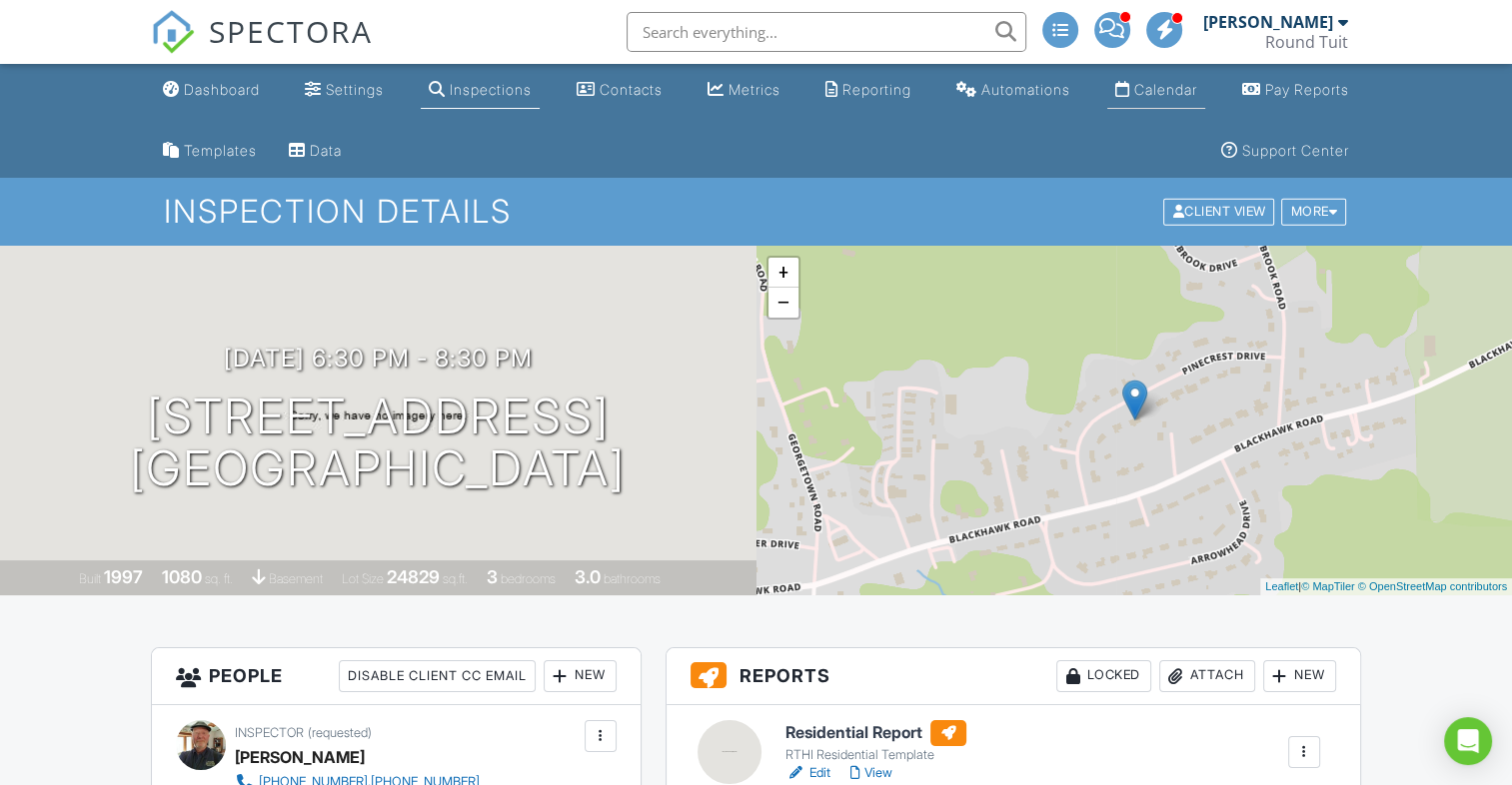 click on "Calendar" at bounding box center [1165, 89] 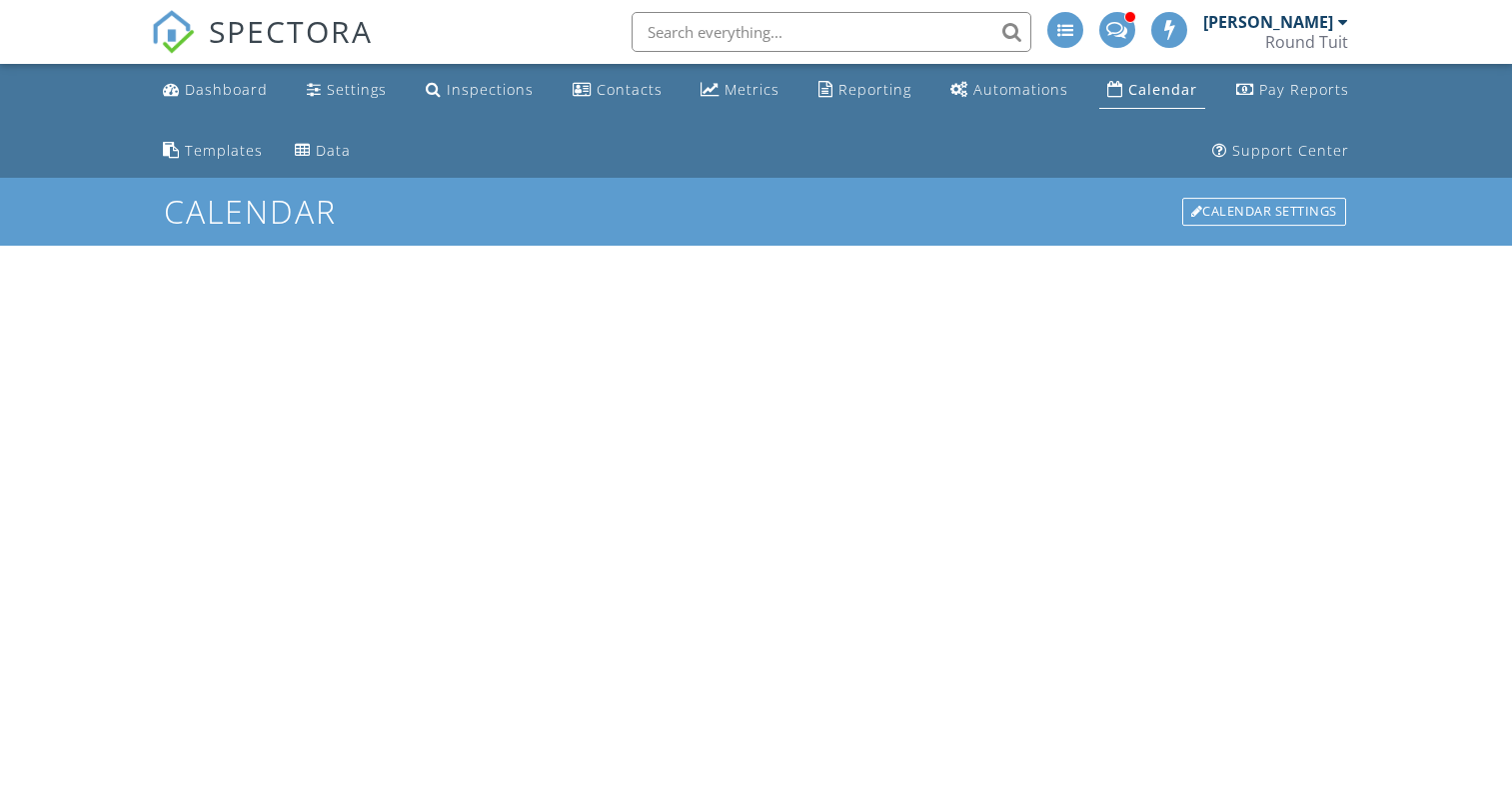 scroll, scrollTop: 0, scrollLeft: 0, axis: both 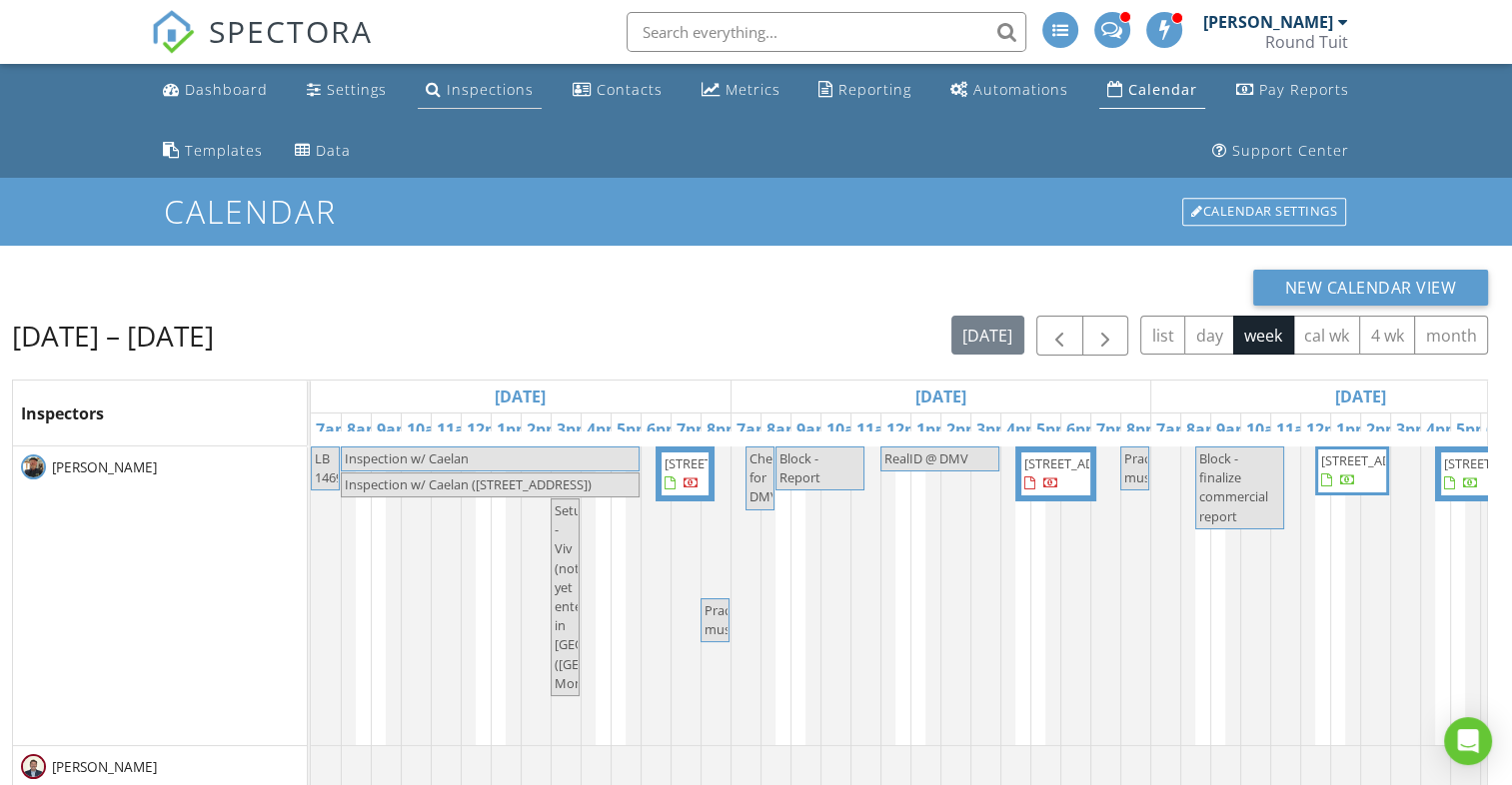 click on "Inspections" at bounding box center (490, 89) 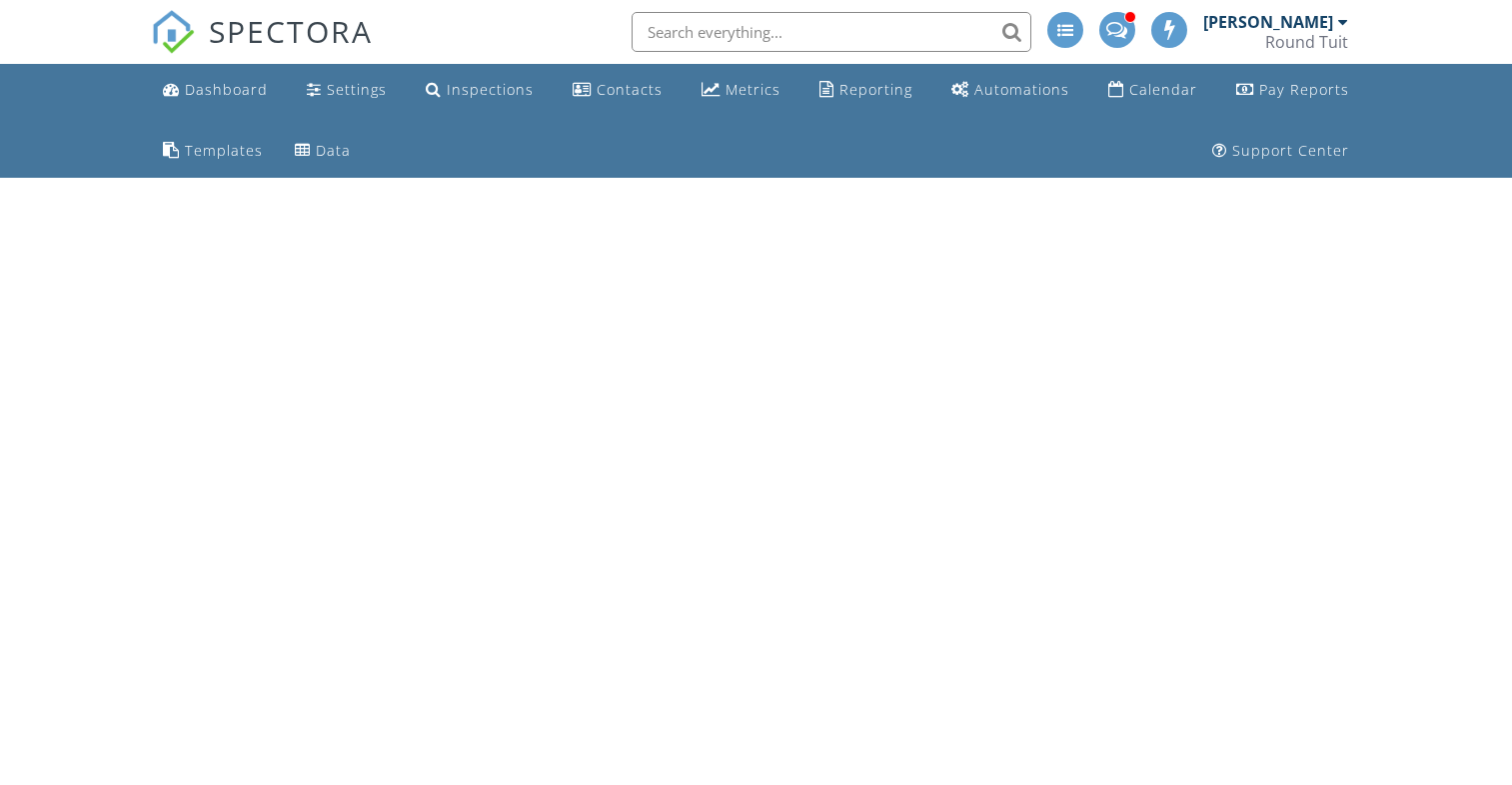 scroll, scrollTop: 0, scrollLeft: 0, axis: both 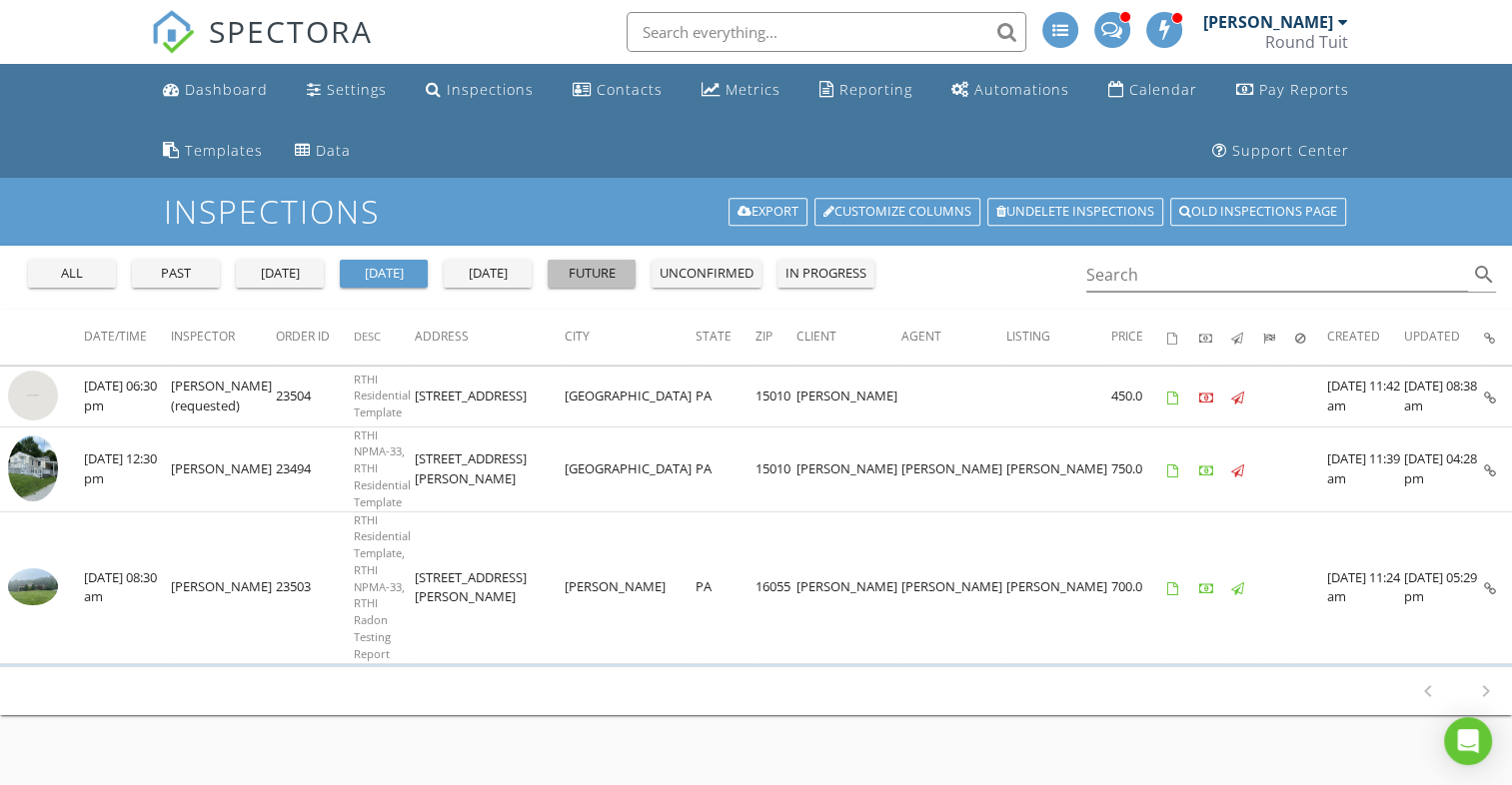 click on "future" at bounding box center (592, 274) 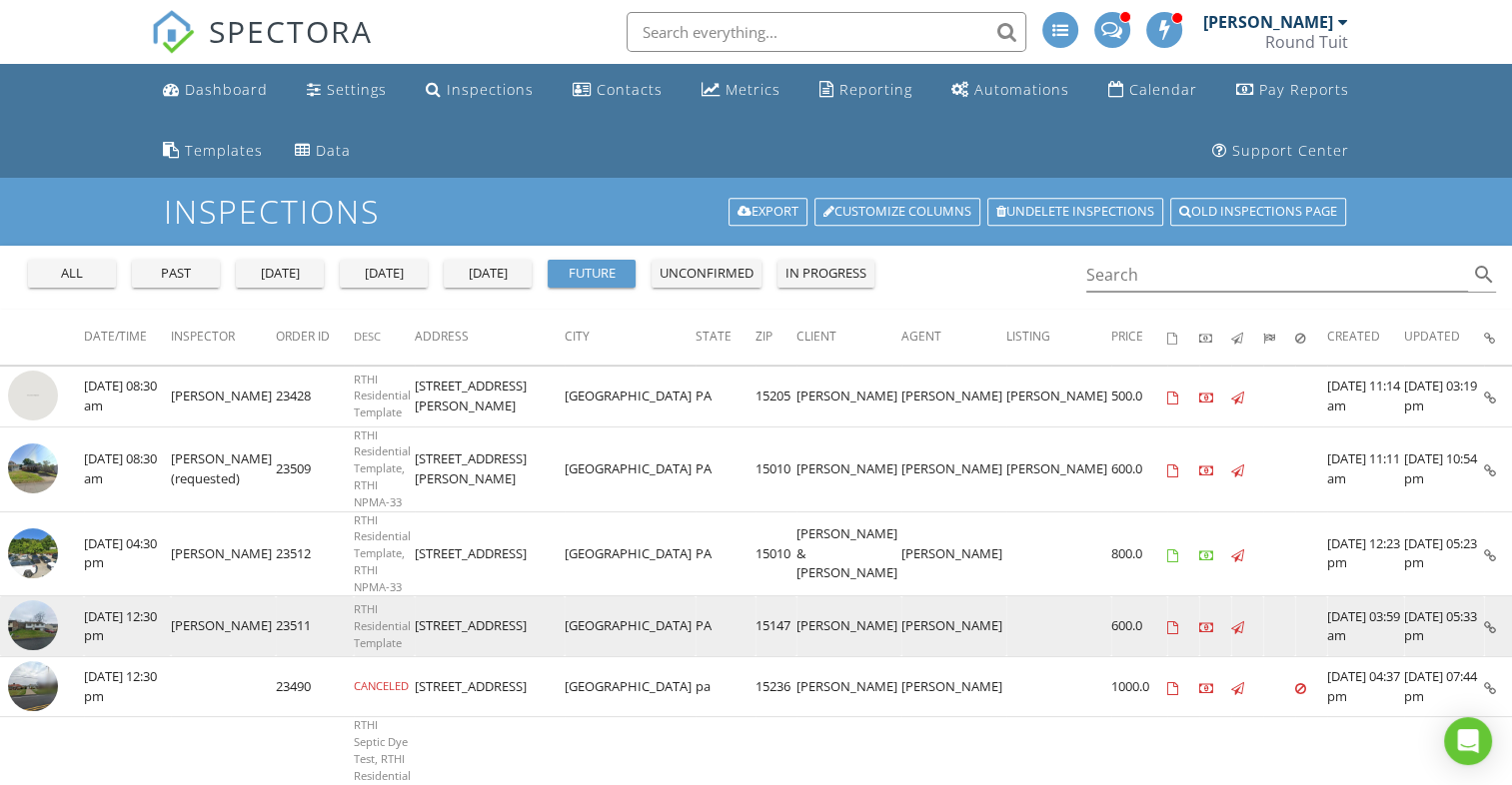 click at bounding box center [33, 625] 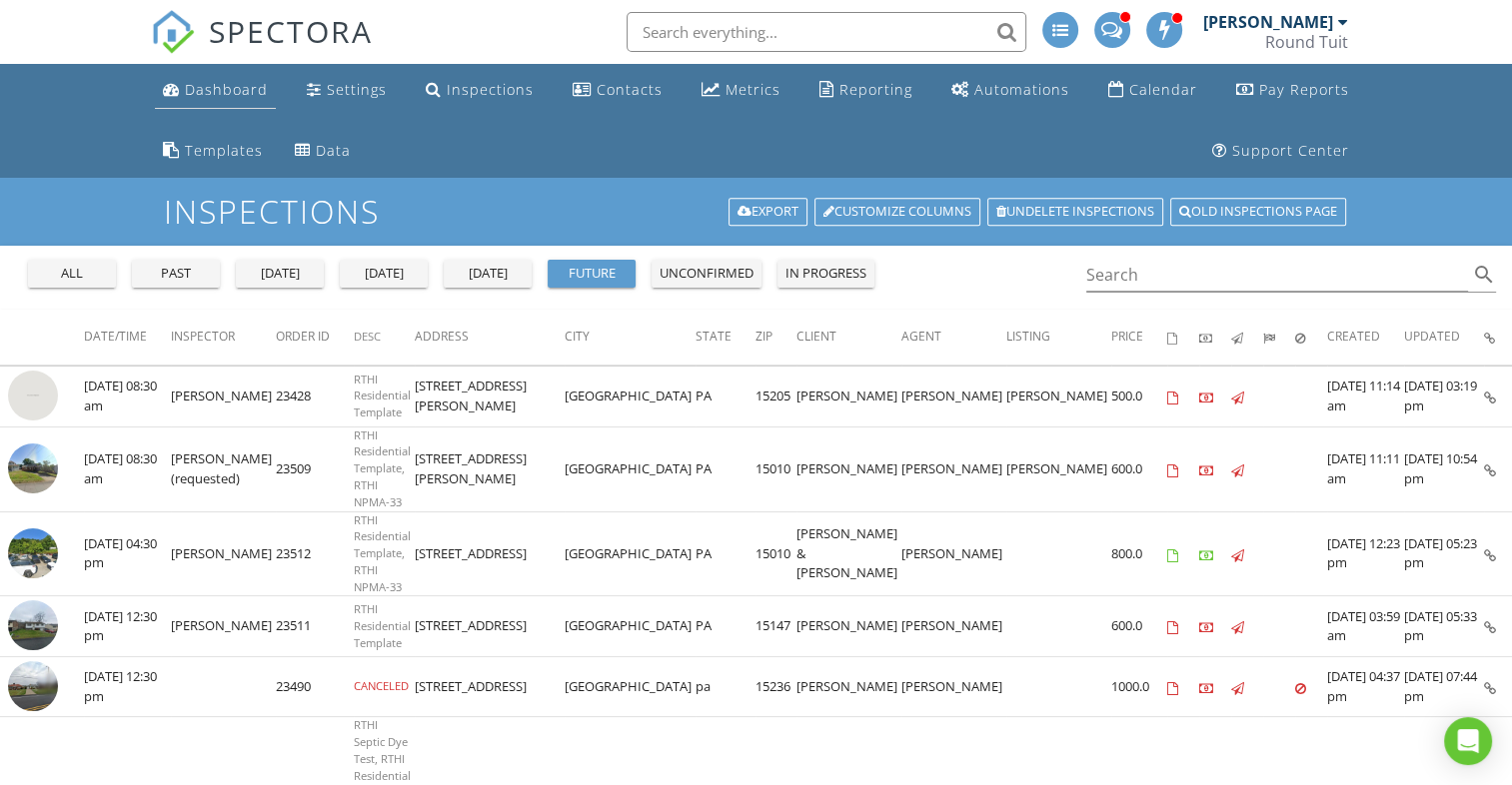 click on "Dashboard" at bounding box center (226, 89) 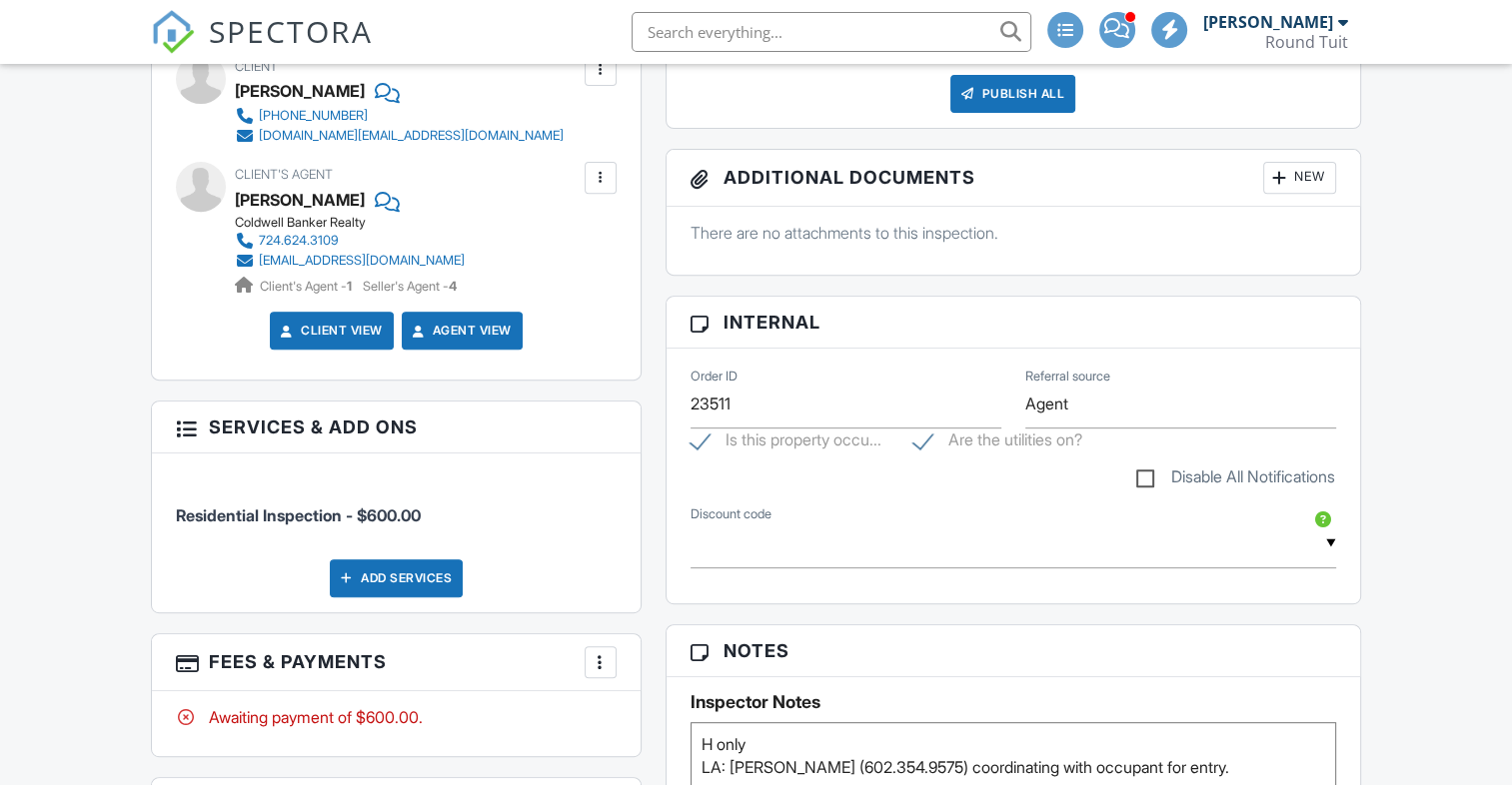 scroll, scrollTop: 0, scrollLeft: 0, axis: both 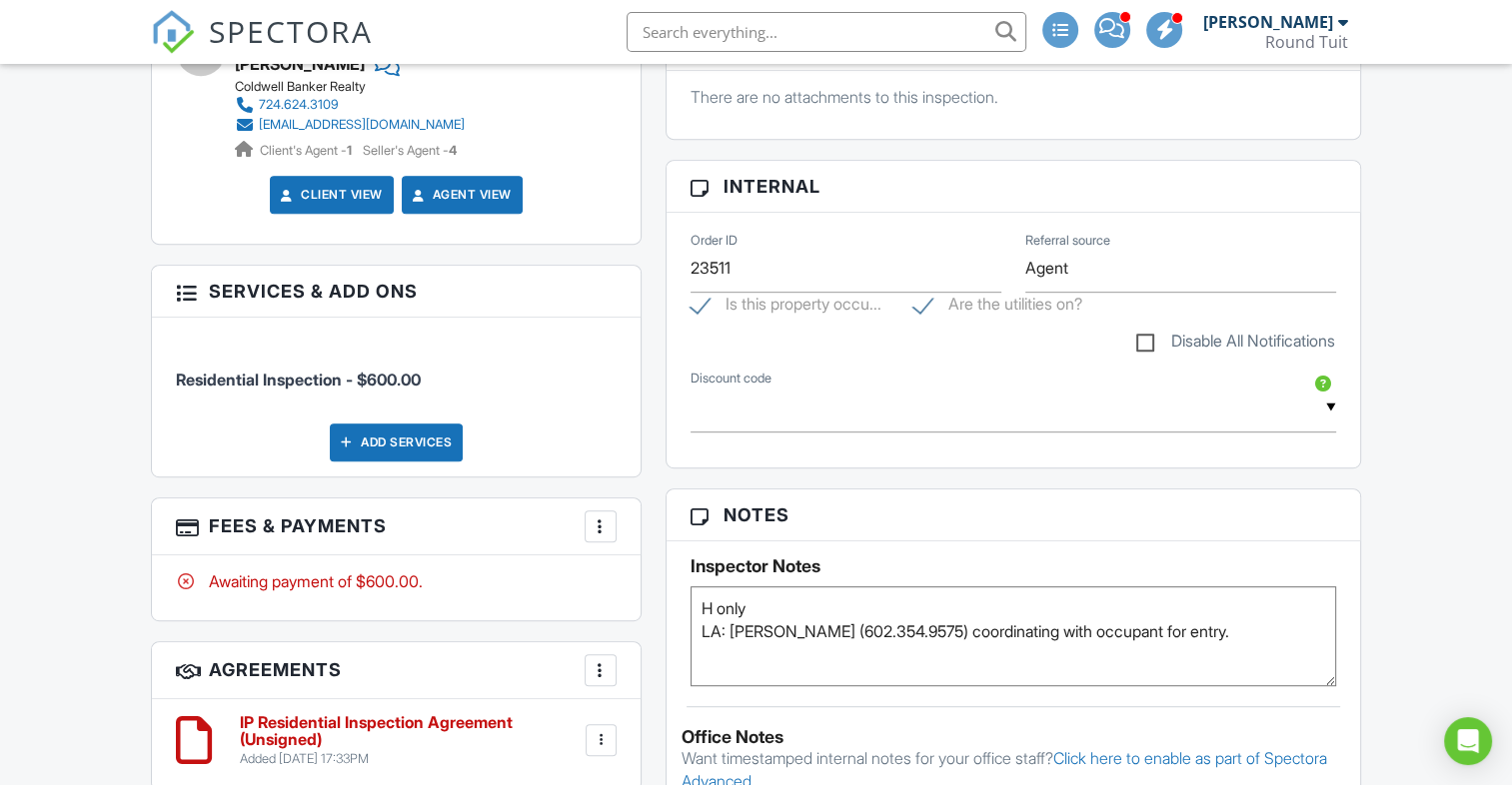 click at bounding box center [601, 526] 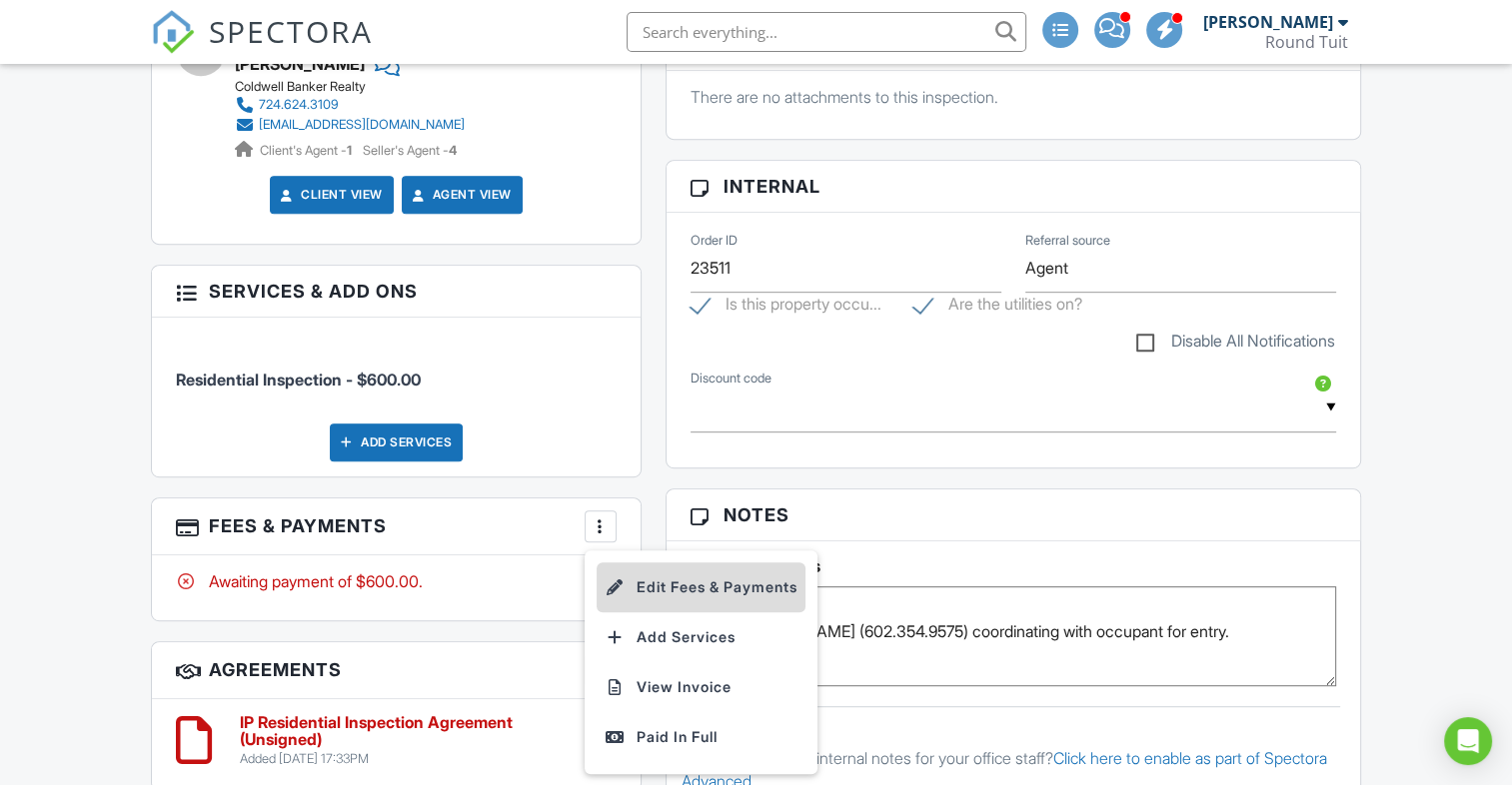 click on "Edit Fees & Payments" at bounding box center (701, 587) 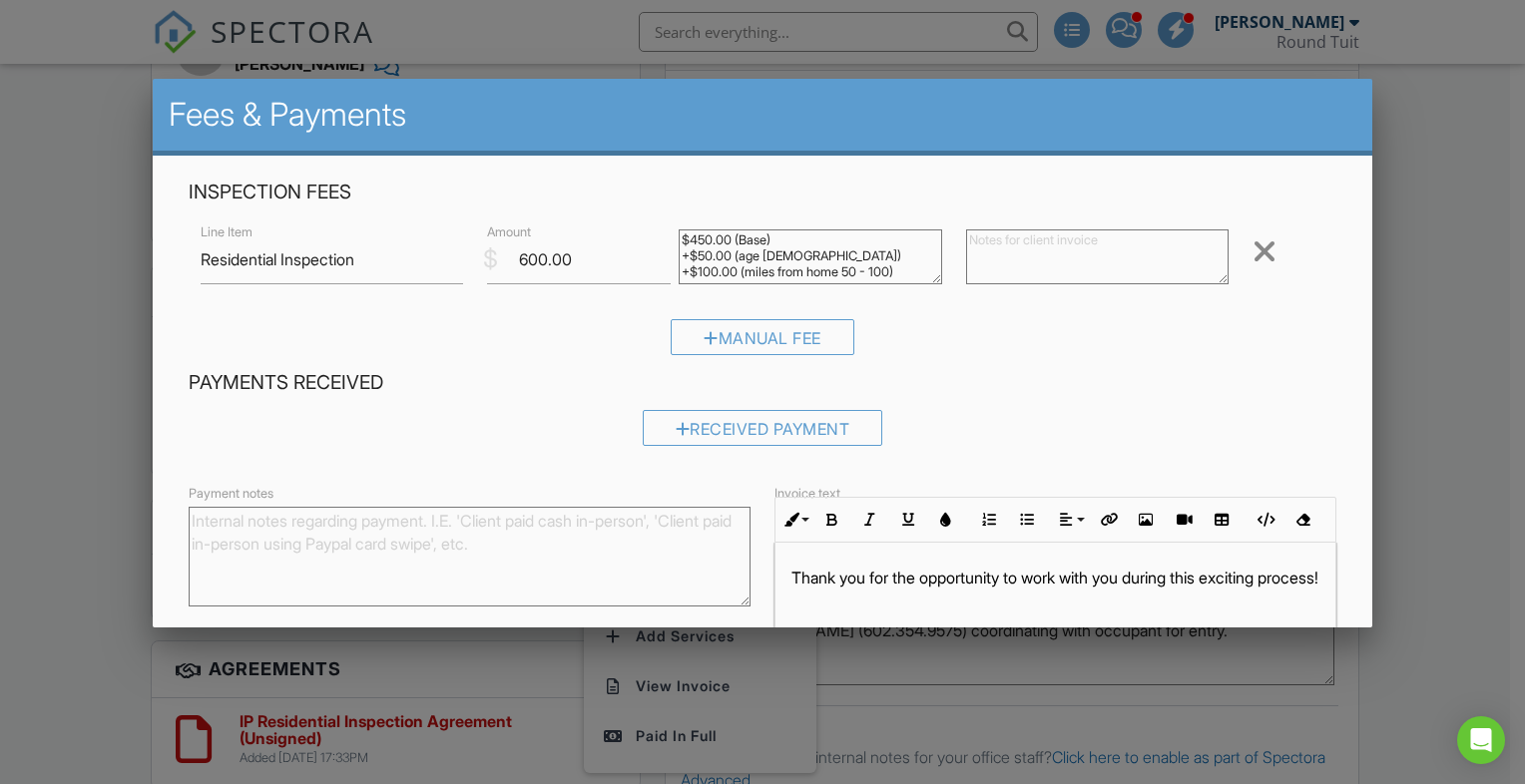 scroll, scrollTop: 14, scrollLeft: 0, axis: vertical 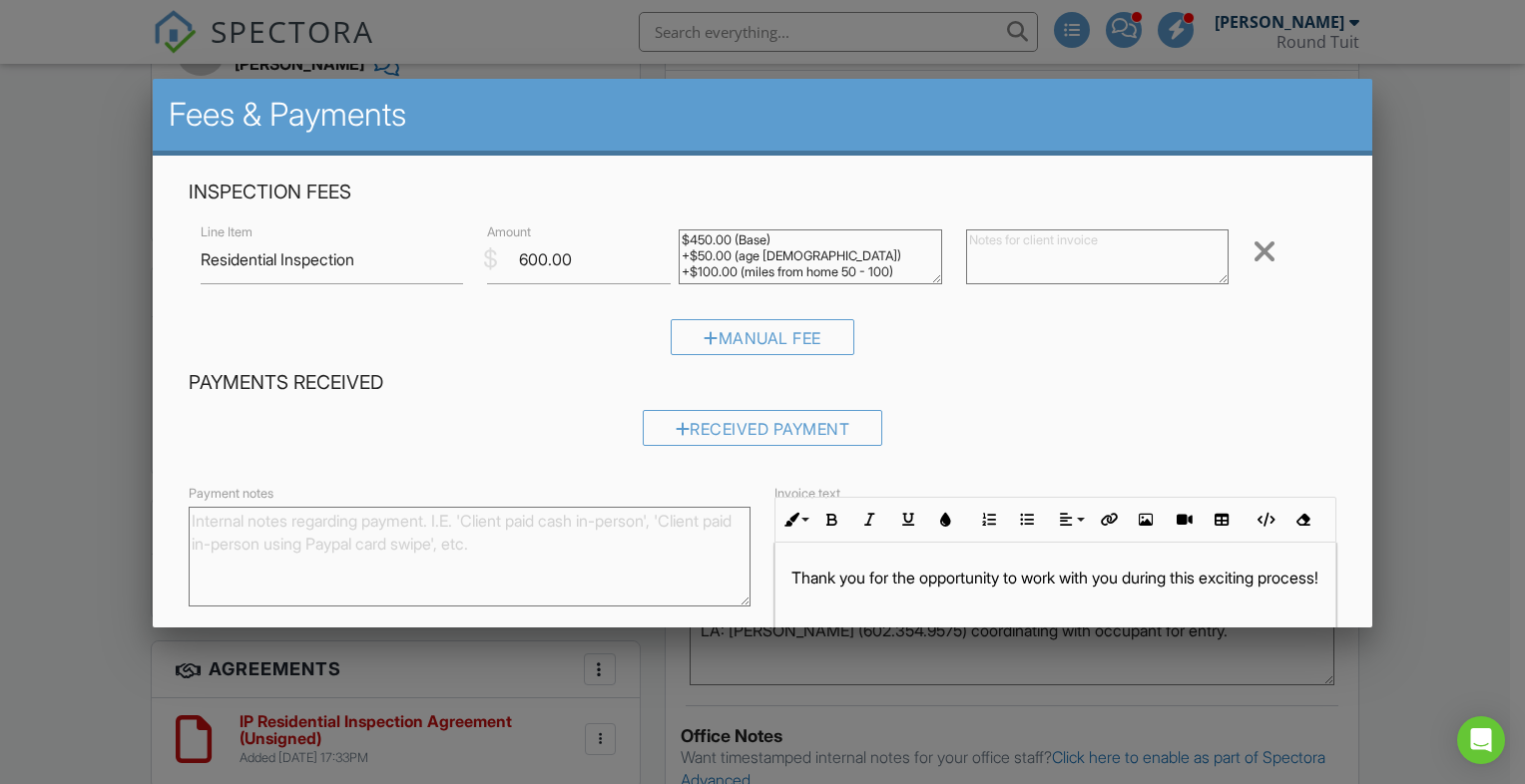 click on "$450.00 (Base)
+$50.00 (age 50 - 100)
+$100.00 (miles from home 50 - 100)" at bounding box center [810, 256] 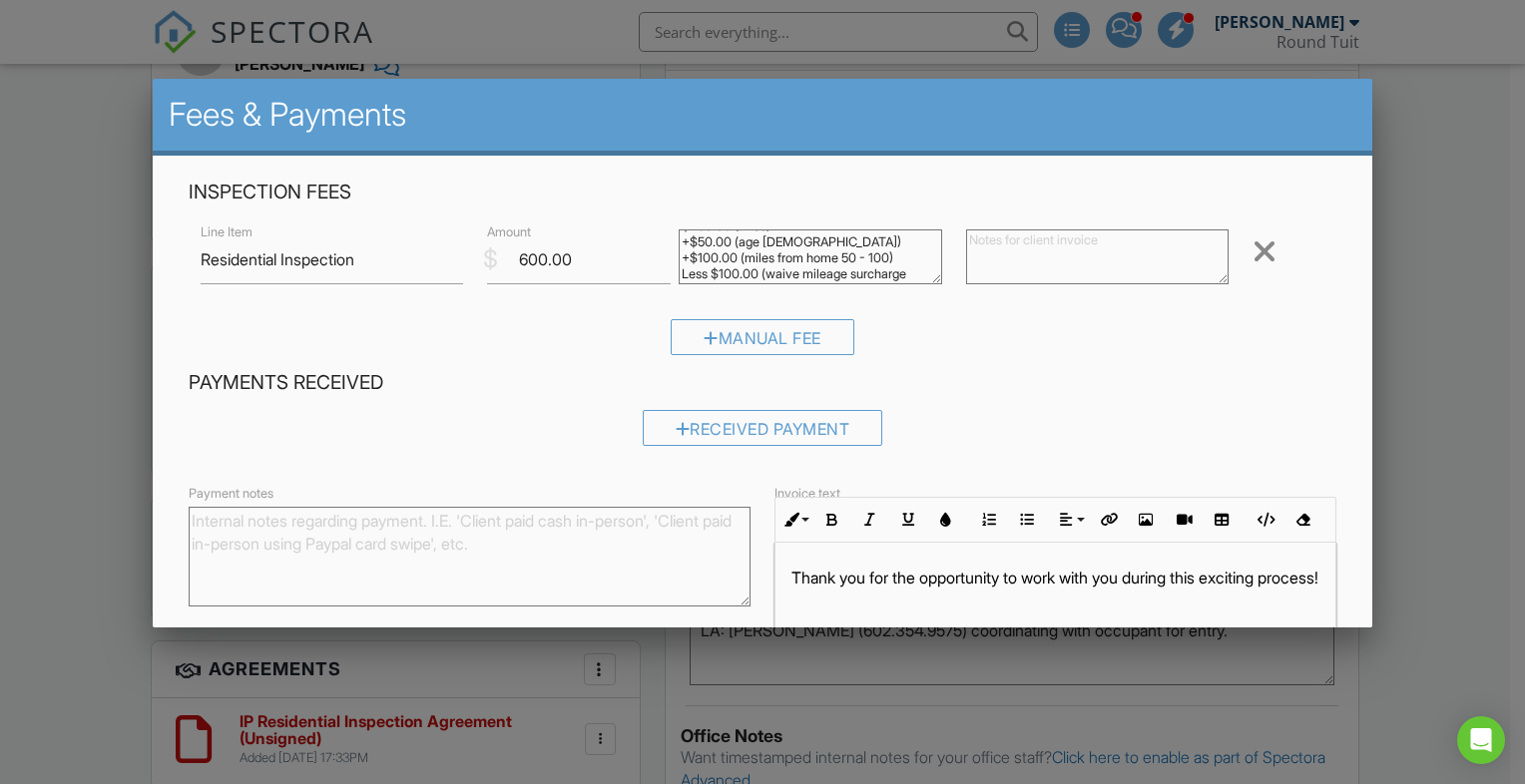 scroll, scrollTop: 28, scrollLeft: 0, axis: vertical 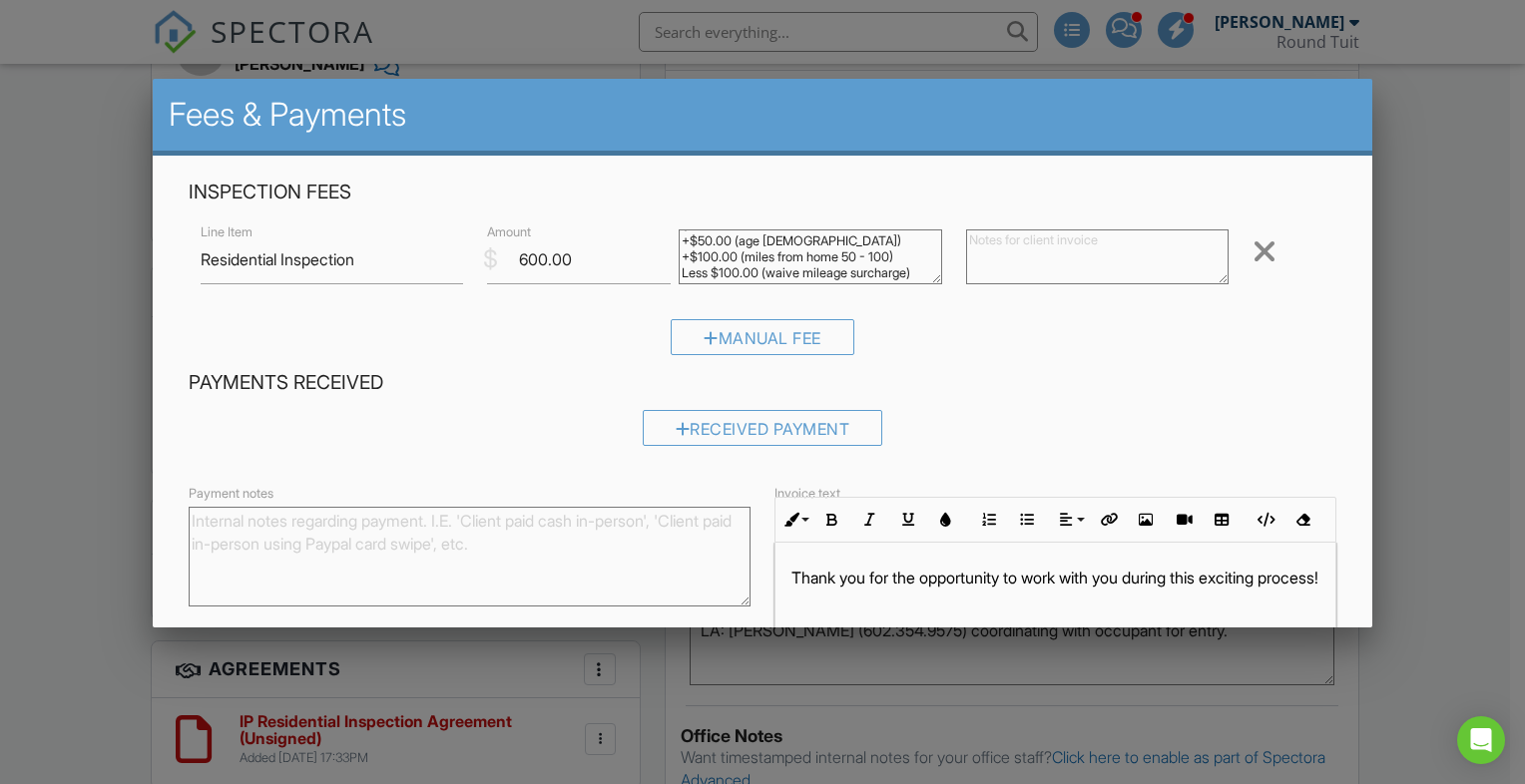 type on "$450.00 (Base)
+$50.00 (age 50 - 100)
+$100.00 (miles from home 50 - 100)
Less $100.00 (waive mileage surcharge)" 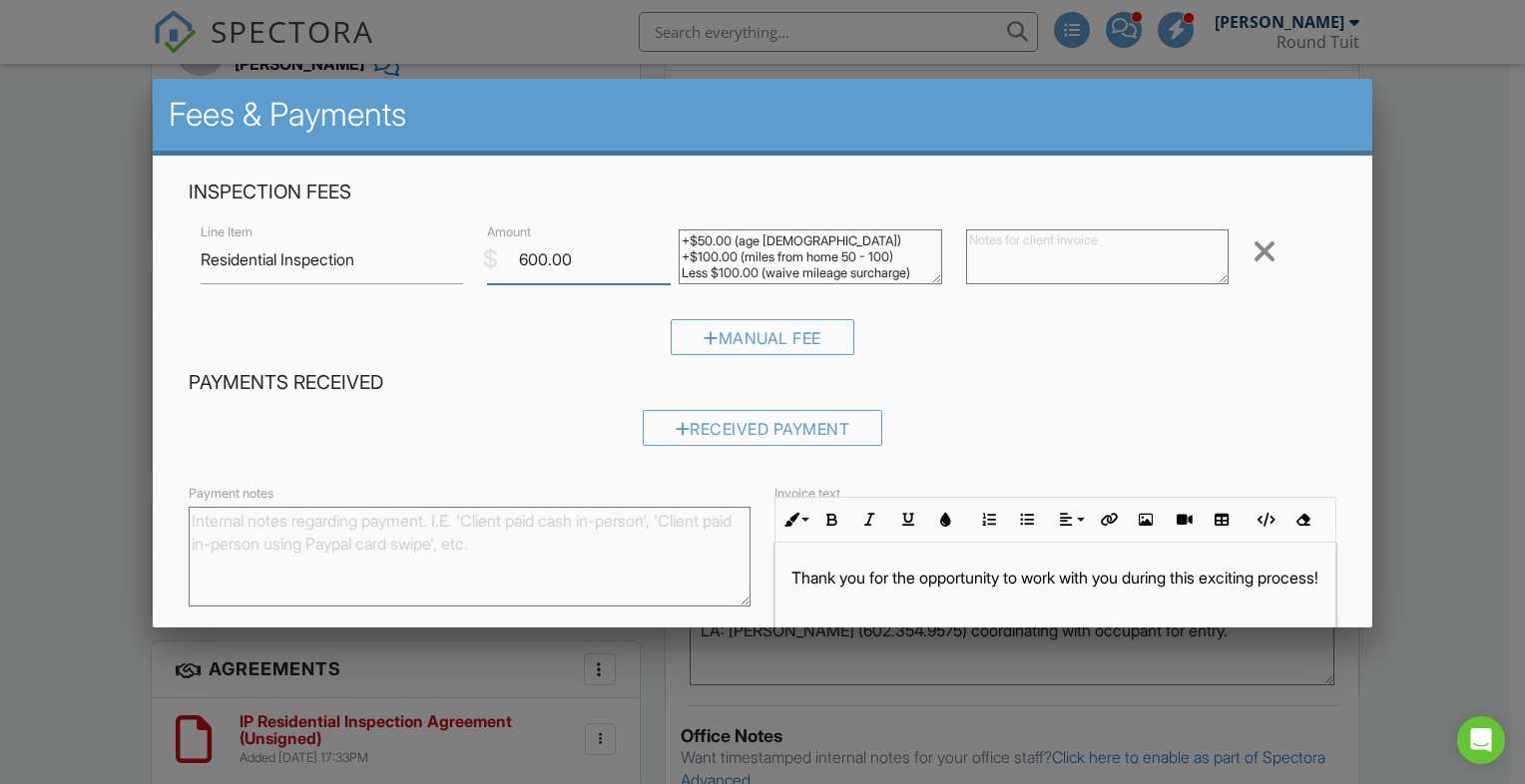 click on "600.00" at bounding box center [579, 259] 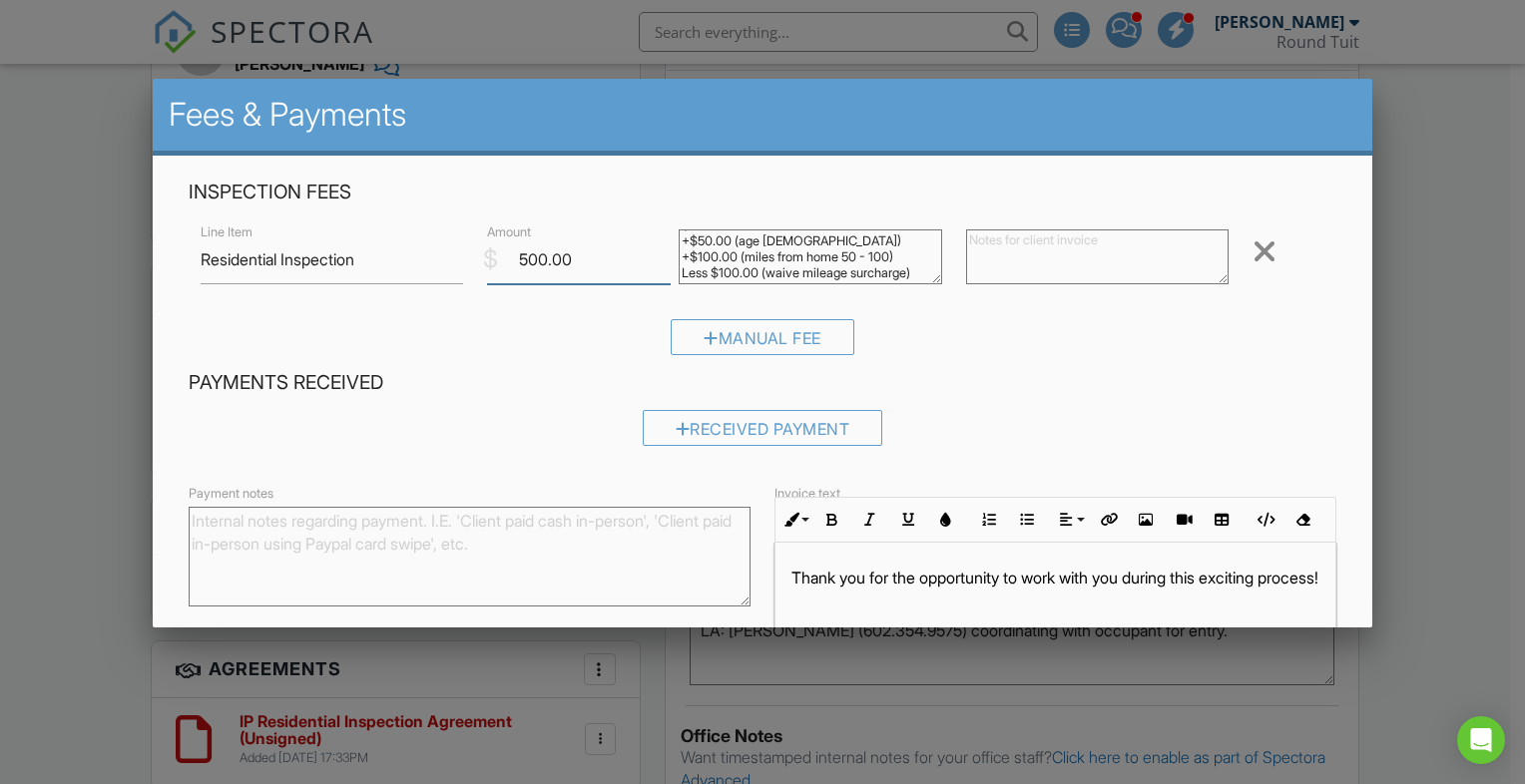 scroll, scrollTop: 160, scrollLeft: 0, axis: vertical 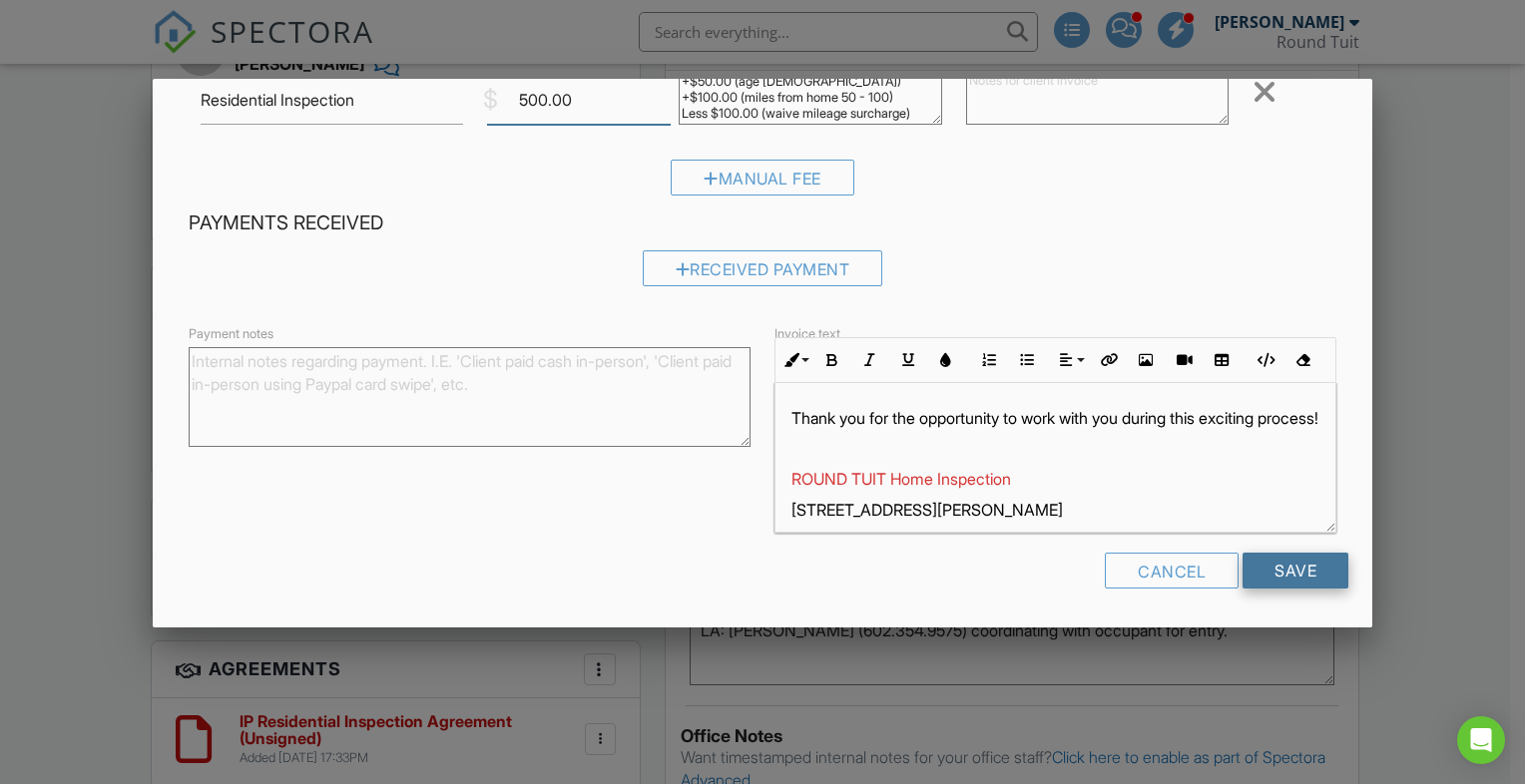 type on "500.00" 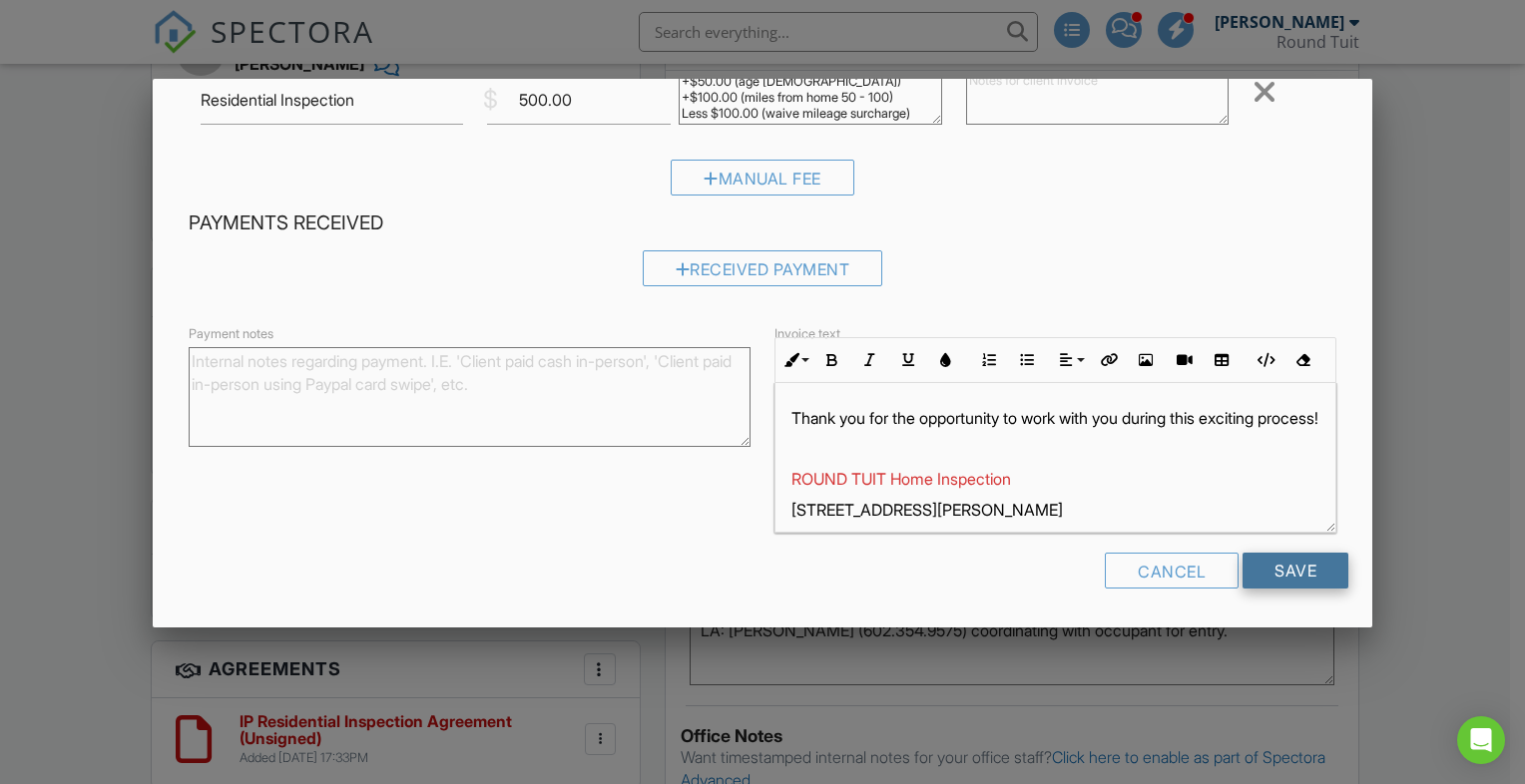 click on "Save" at bounding box center (1295, 571) 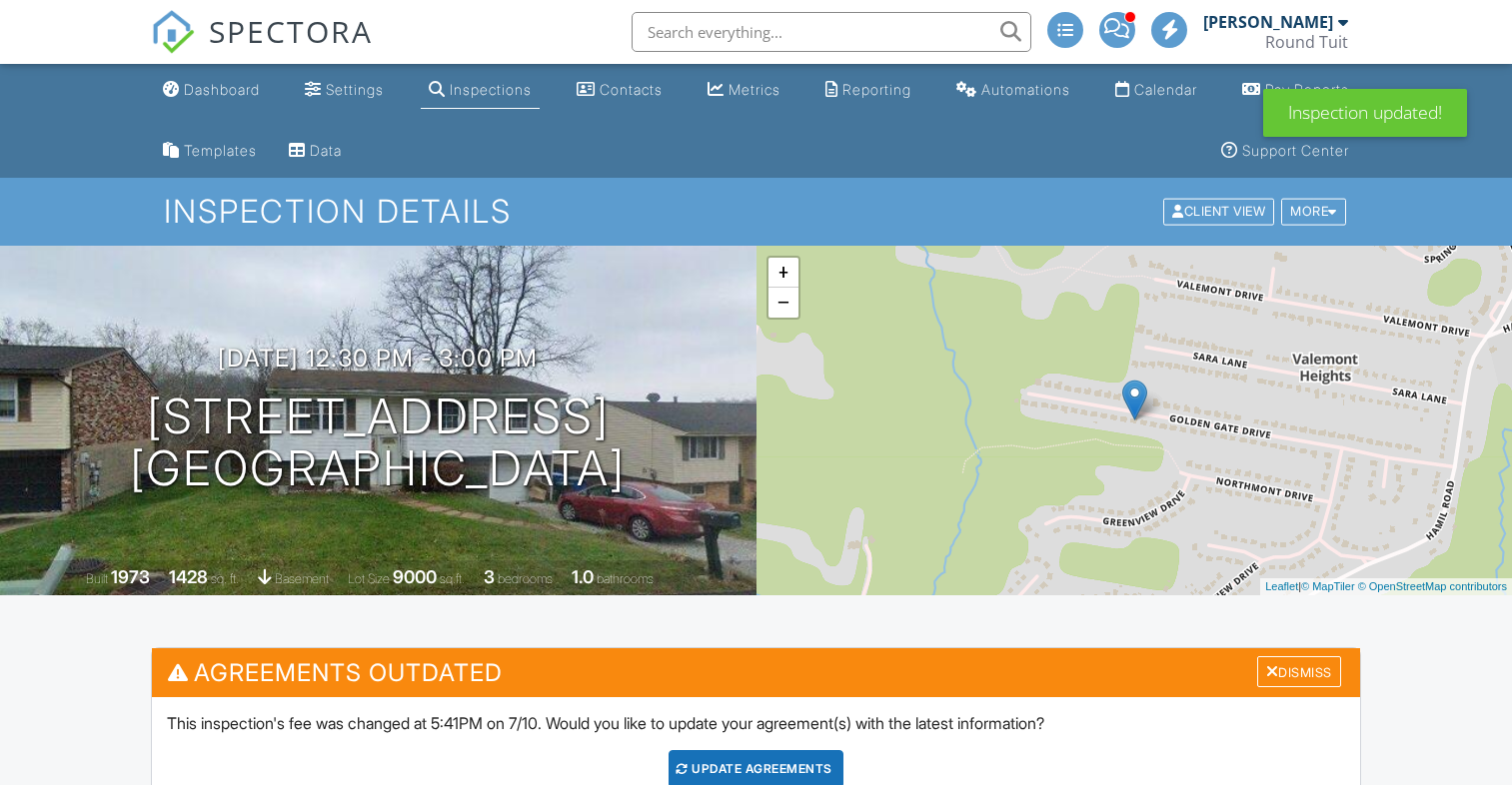 scroll, scrollTop: 0, scrollLeft: 0, axis: both 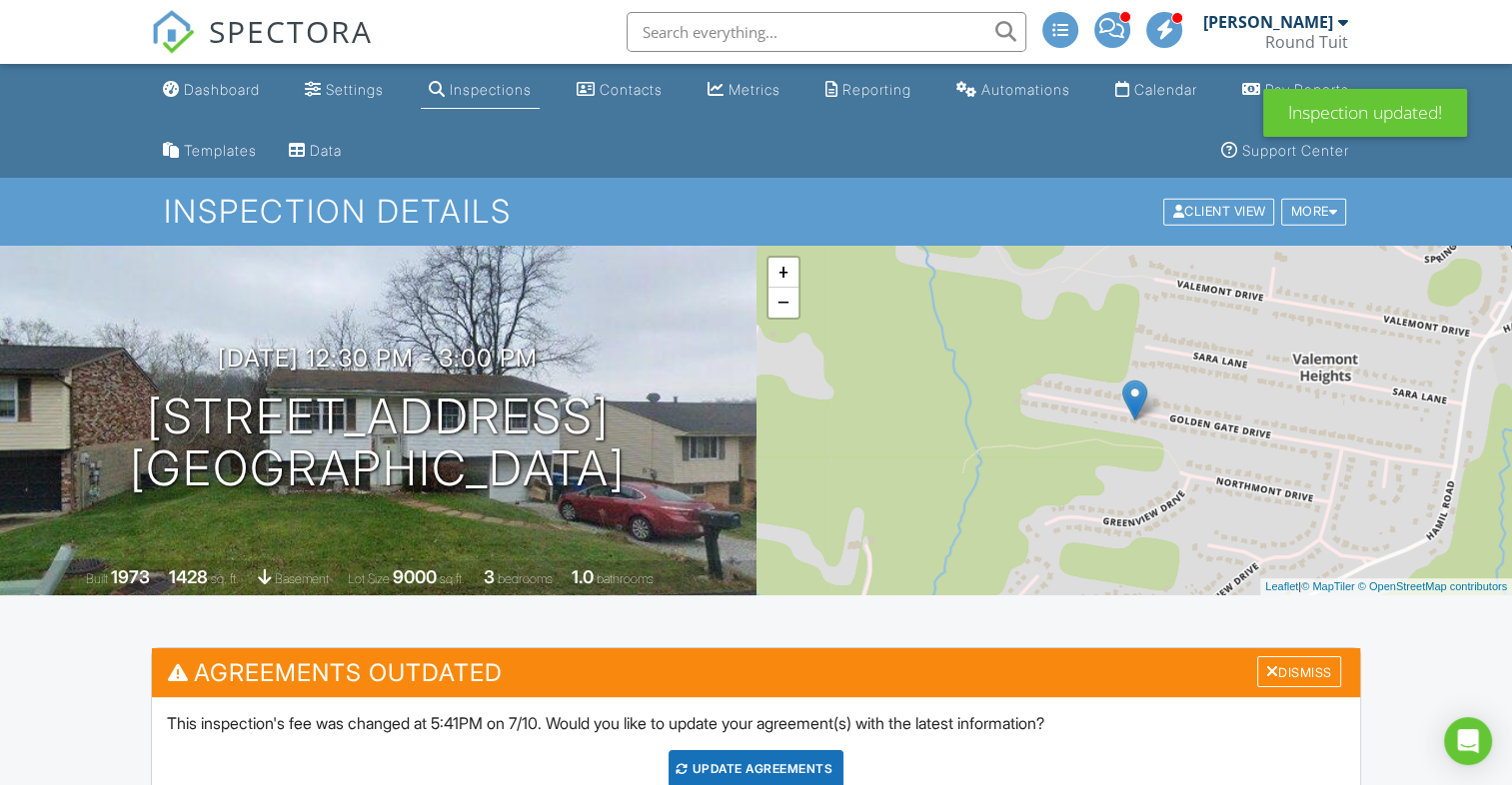 click on "Update Agreements" at bounding box center (756, 769) 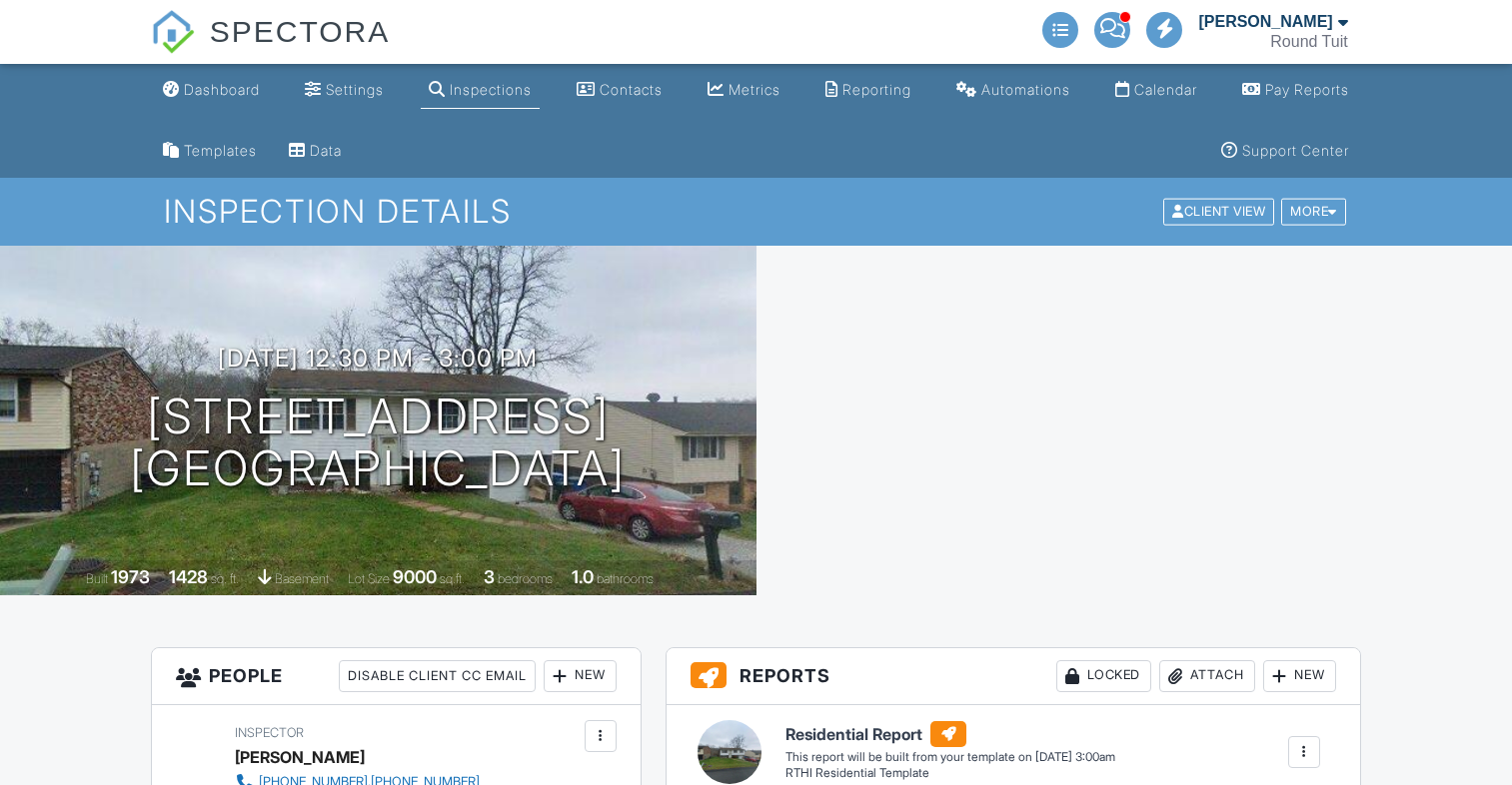 scroll, scrollTop: 0, scrollLeft: 0, axis: both 